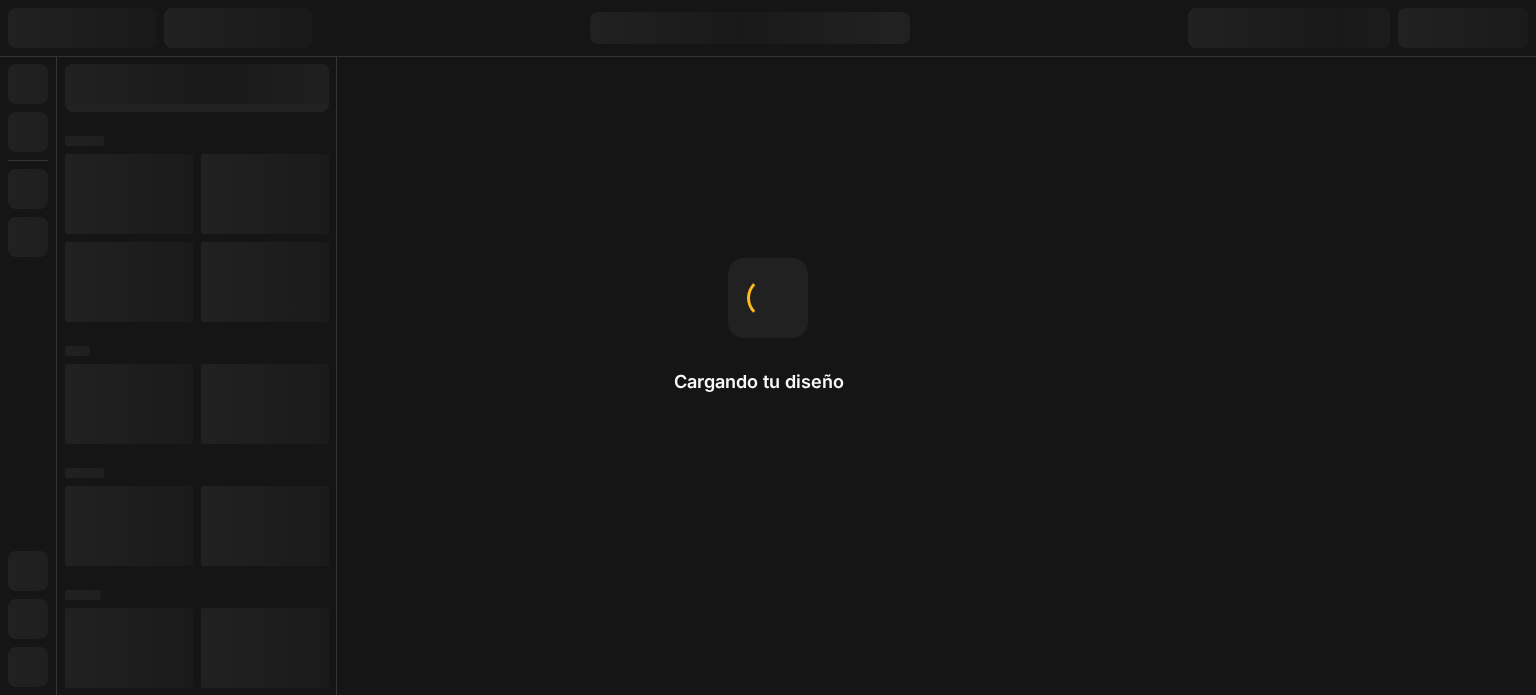 scroll, scrollTop: 0, scrollLeft: 0, axis: both 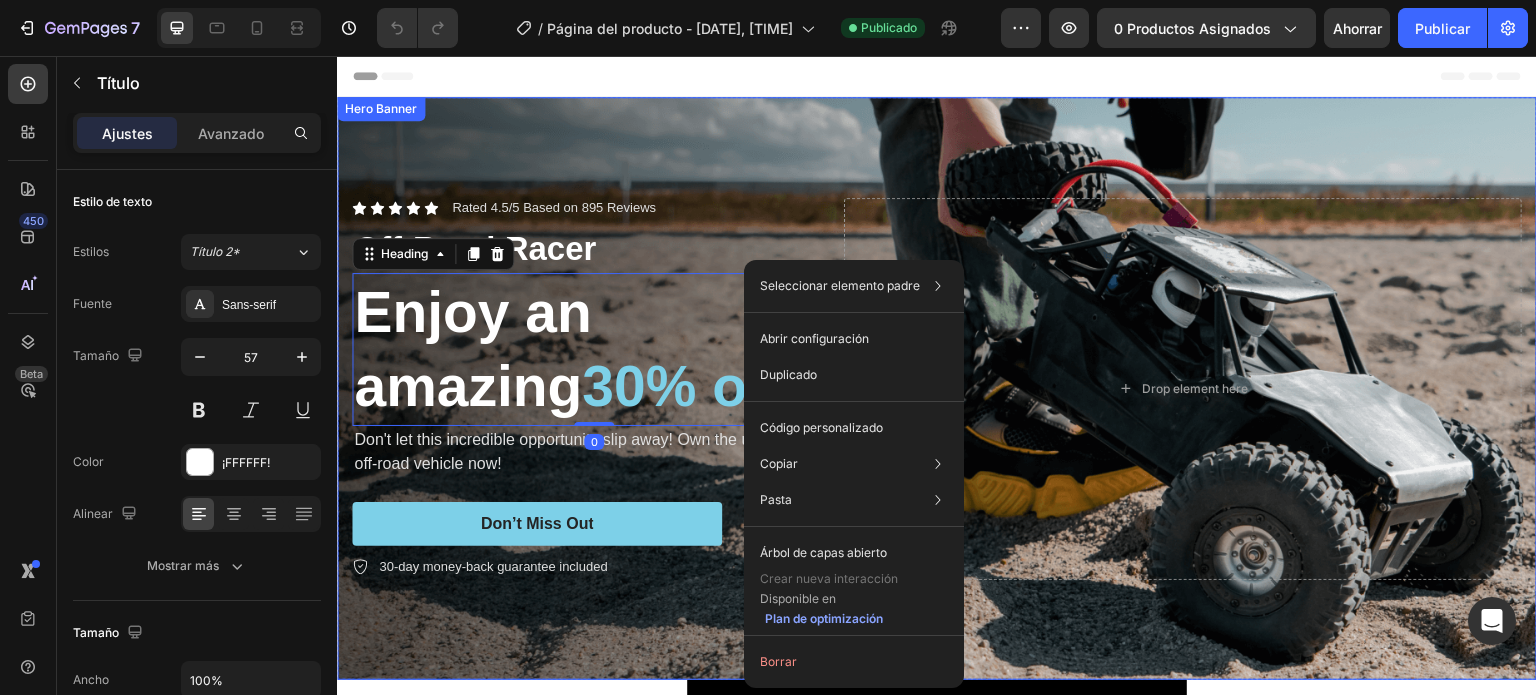 click on "Hero Banner" at bounding box center (381, 109) 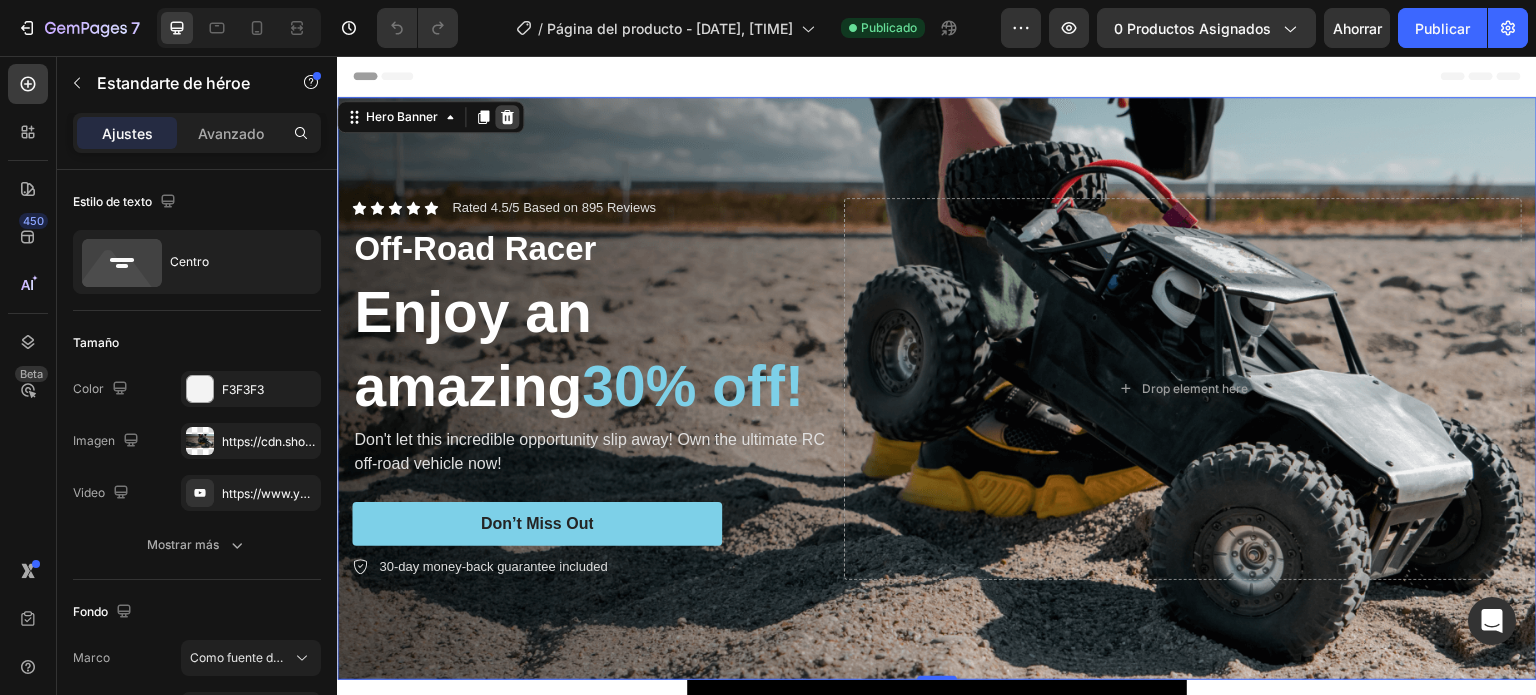 click 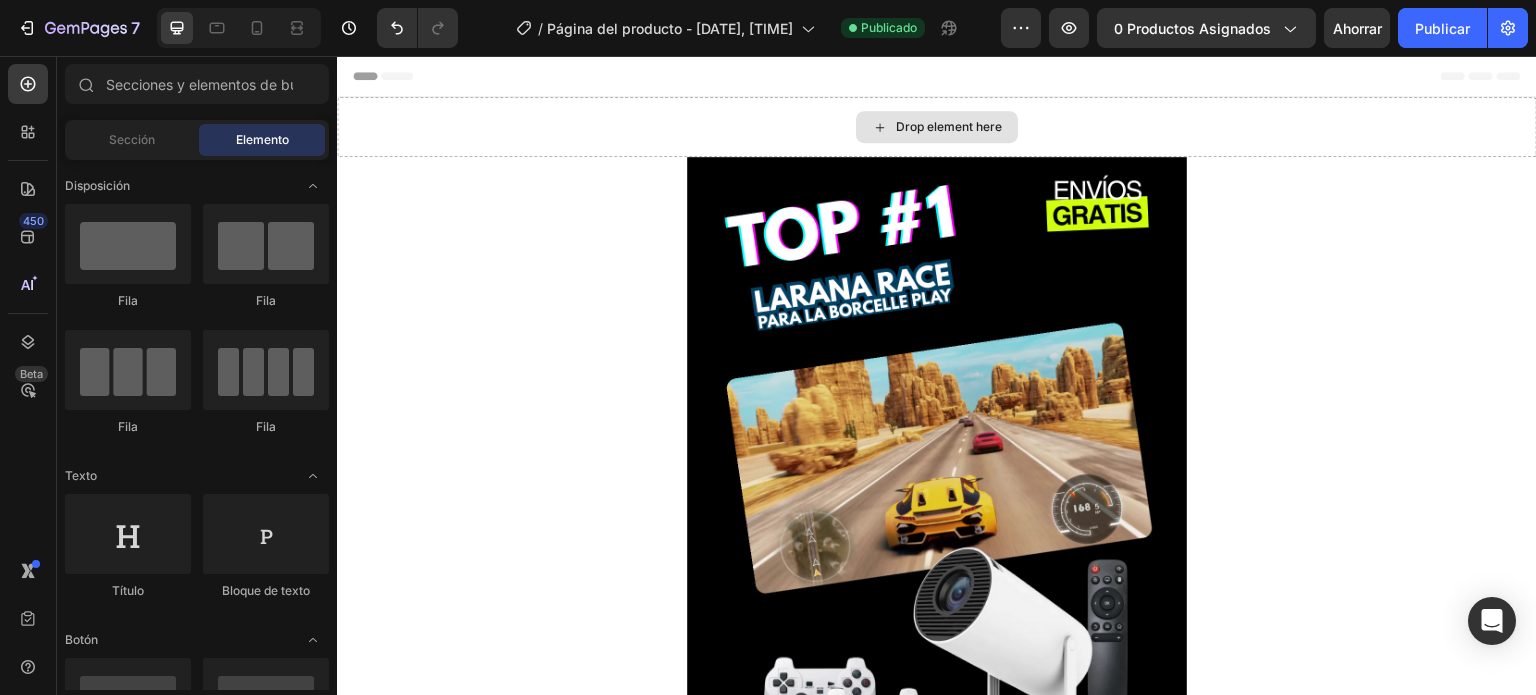 click on "Drop element here" at bounding box center (937, 127) 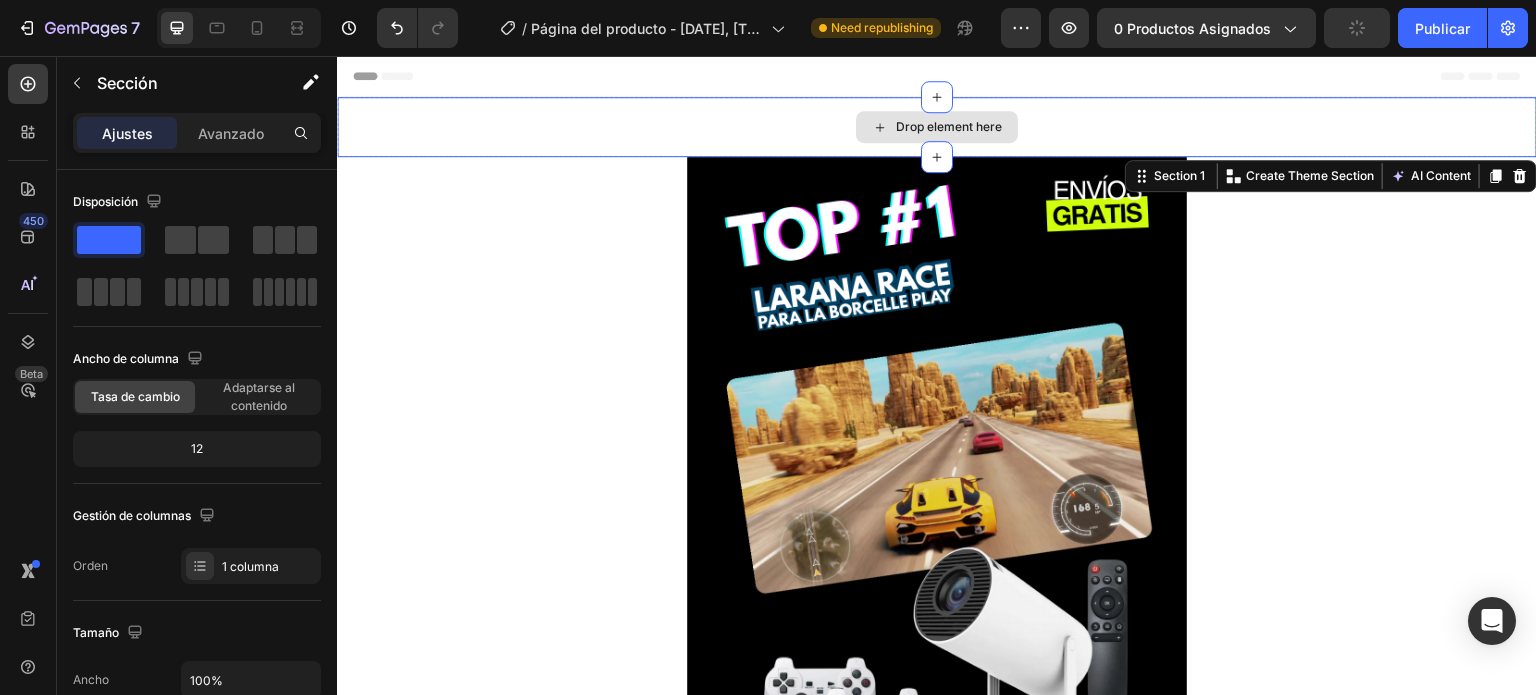 click on "Drop element here" at bounding box center (937, 127) 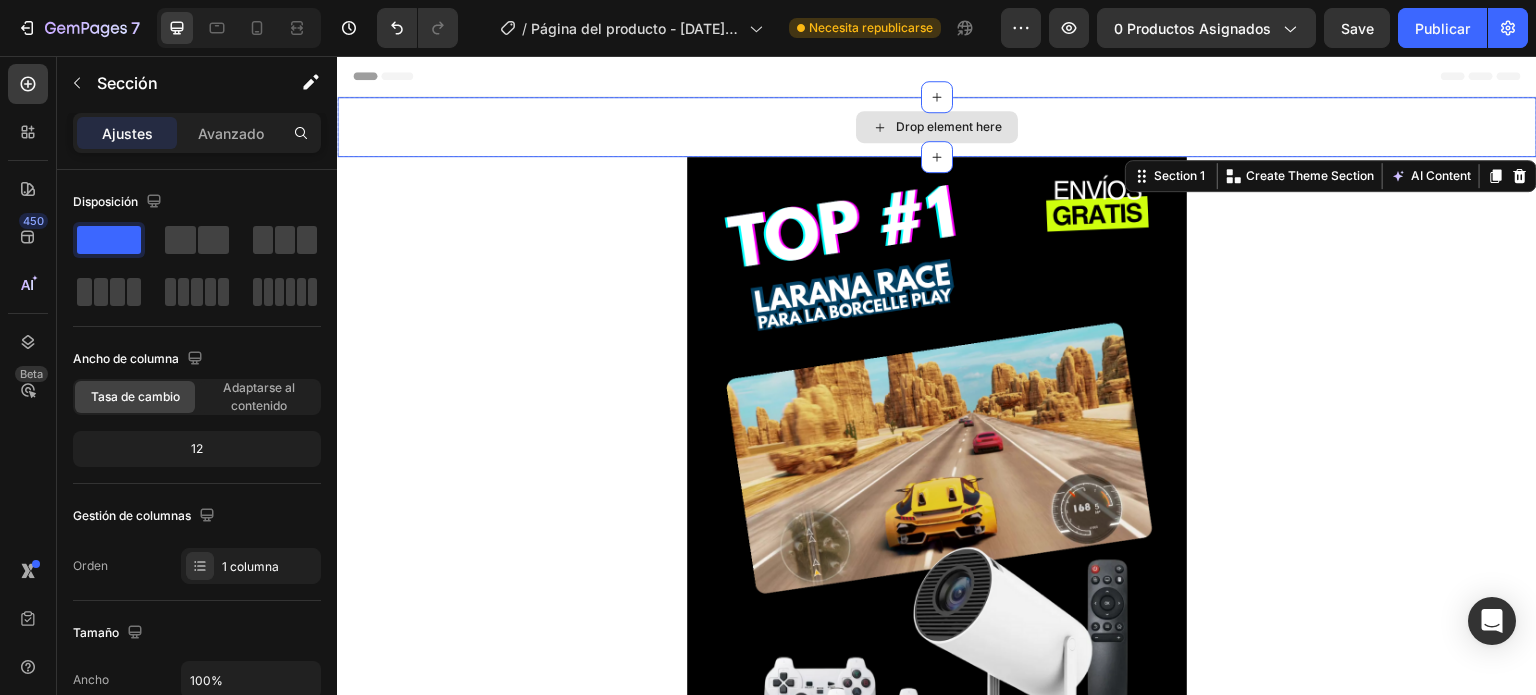 click on "Drop element here" at bounding box center [937, 127] 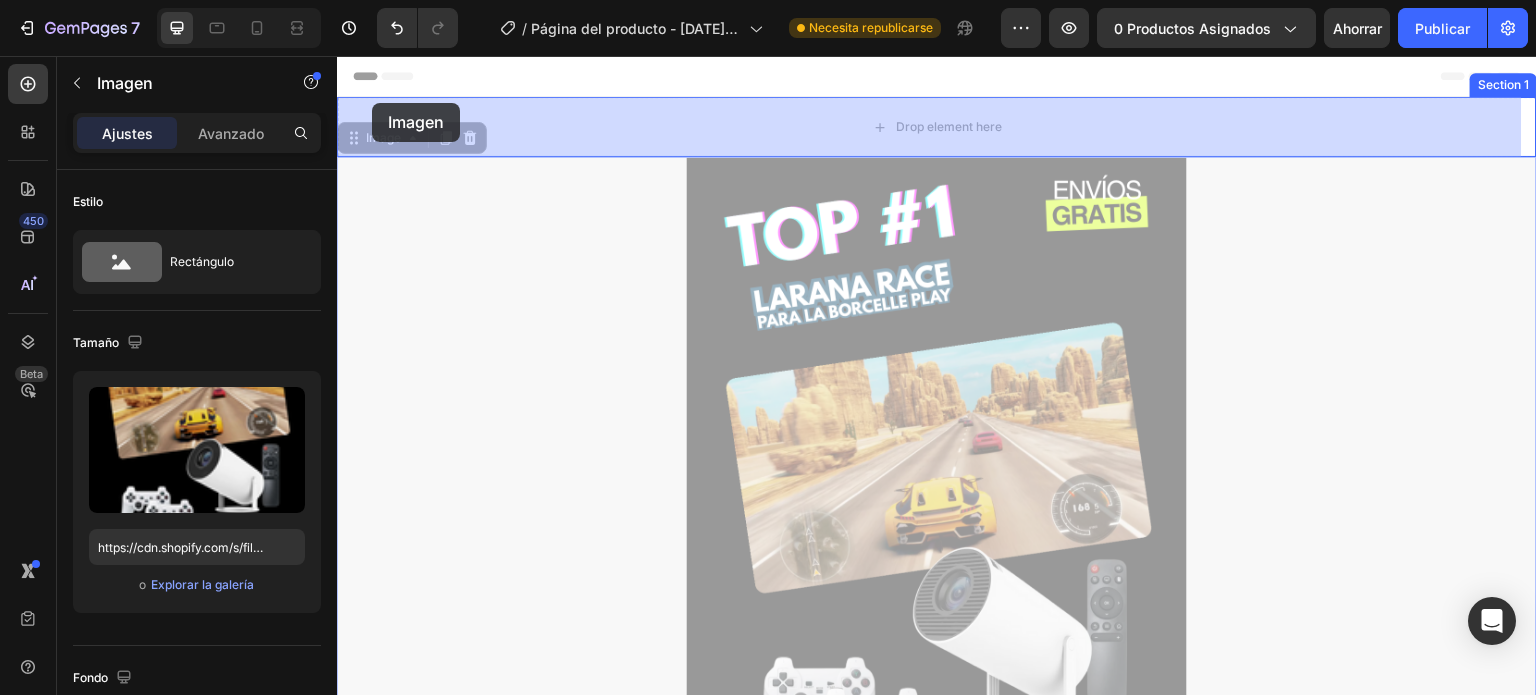 drag, startPoint x: 372, startPoint y: 147, endPoint x: 372, endPoint y: 103, distance: 44 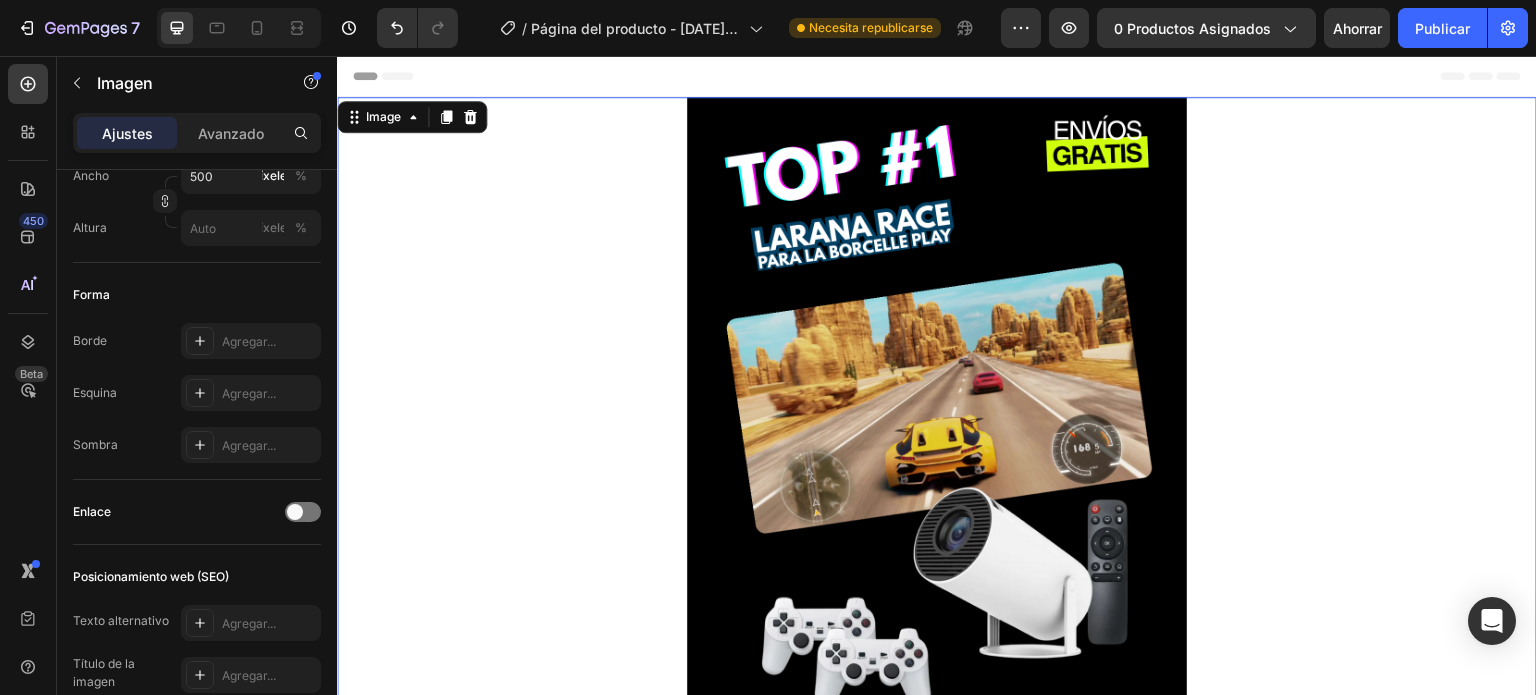 scroll, scrollTop: 926, scrollLeft: 0, axis: vertical 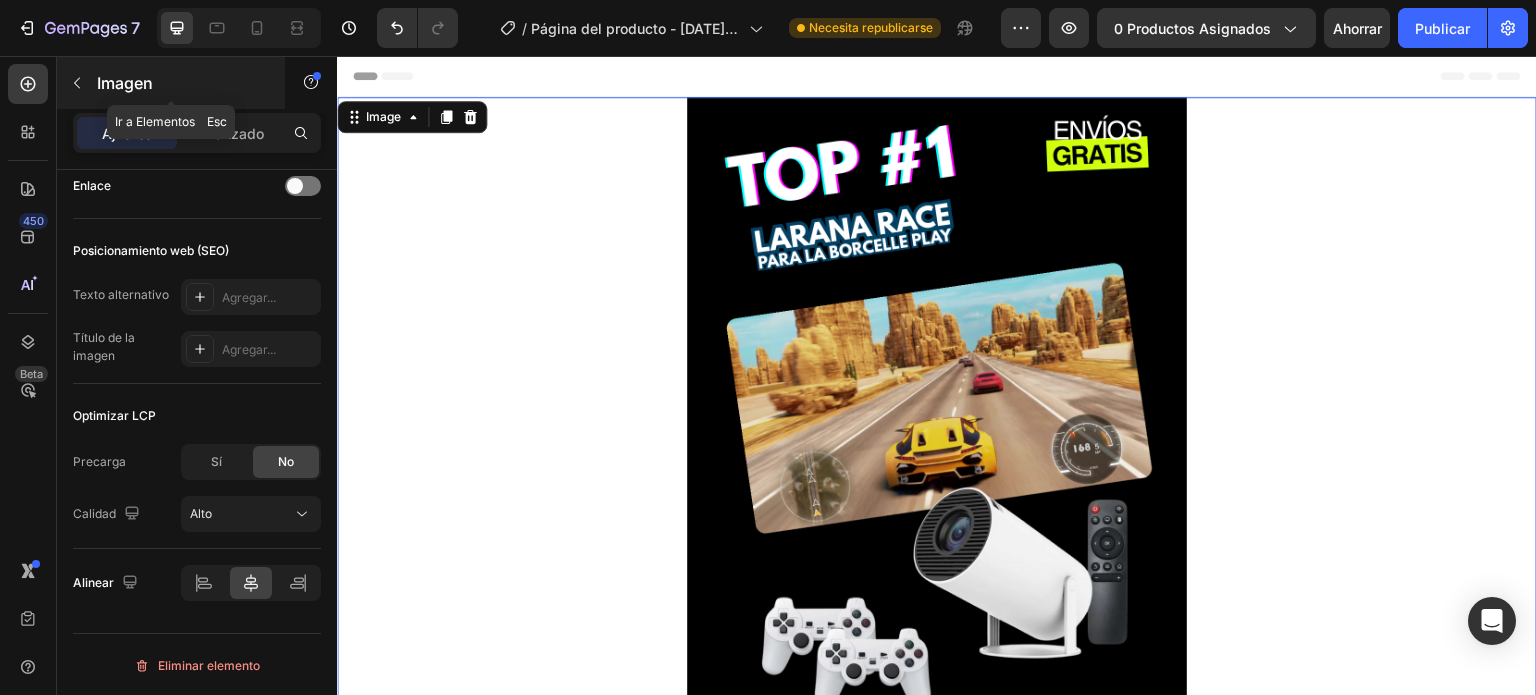 click 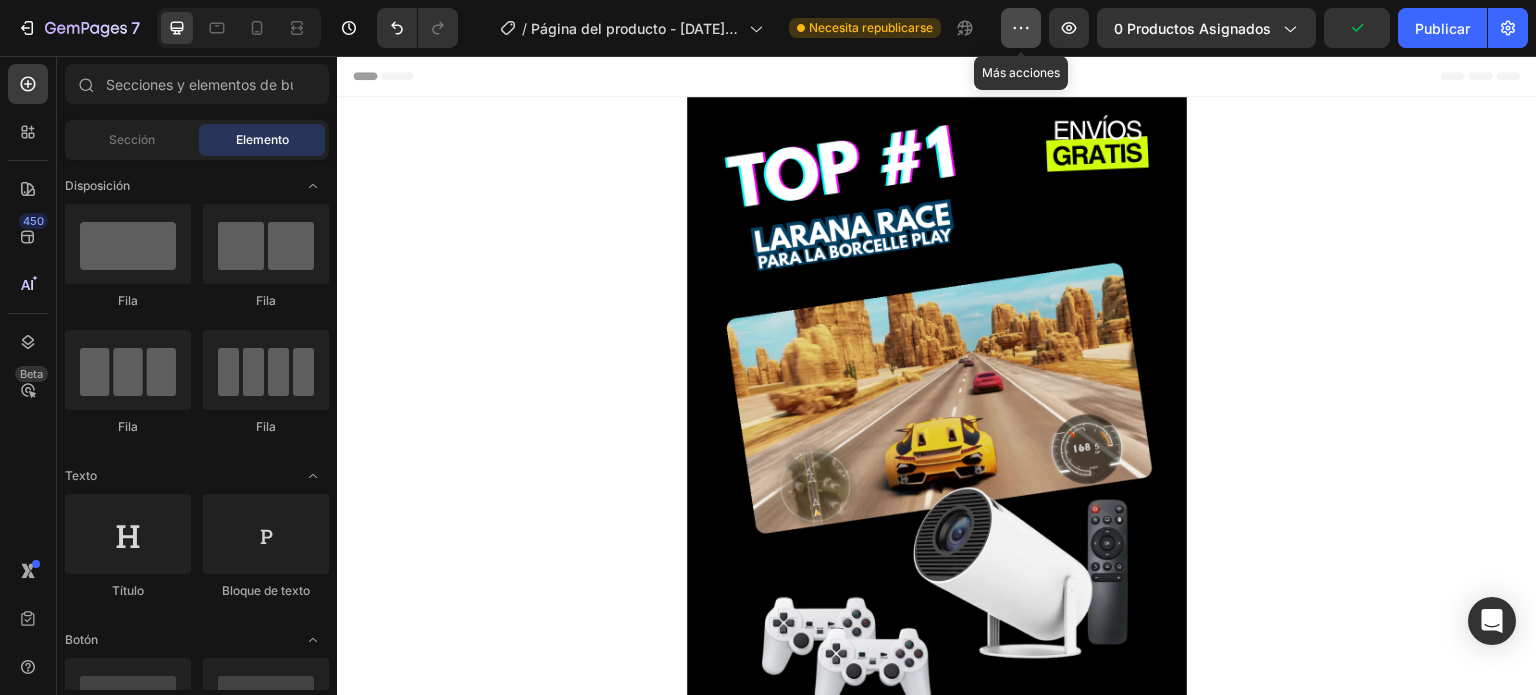 click 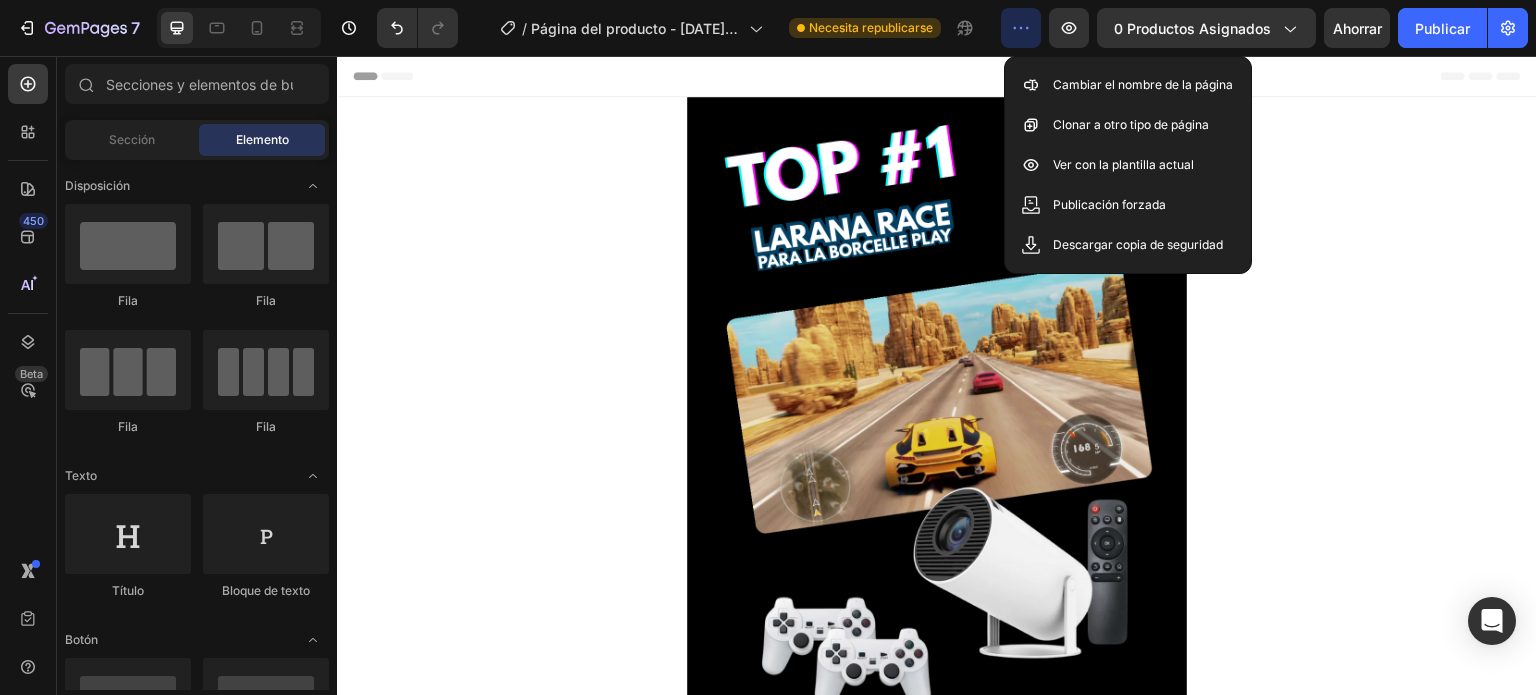 click 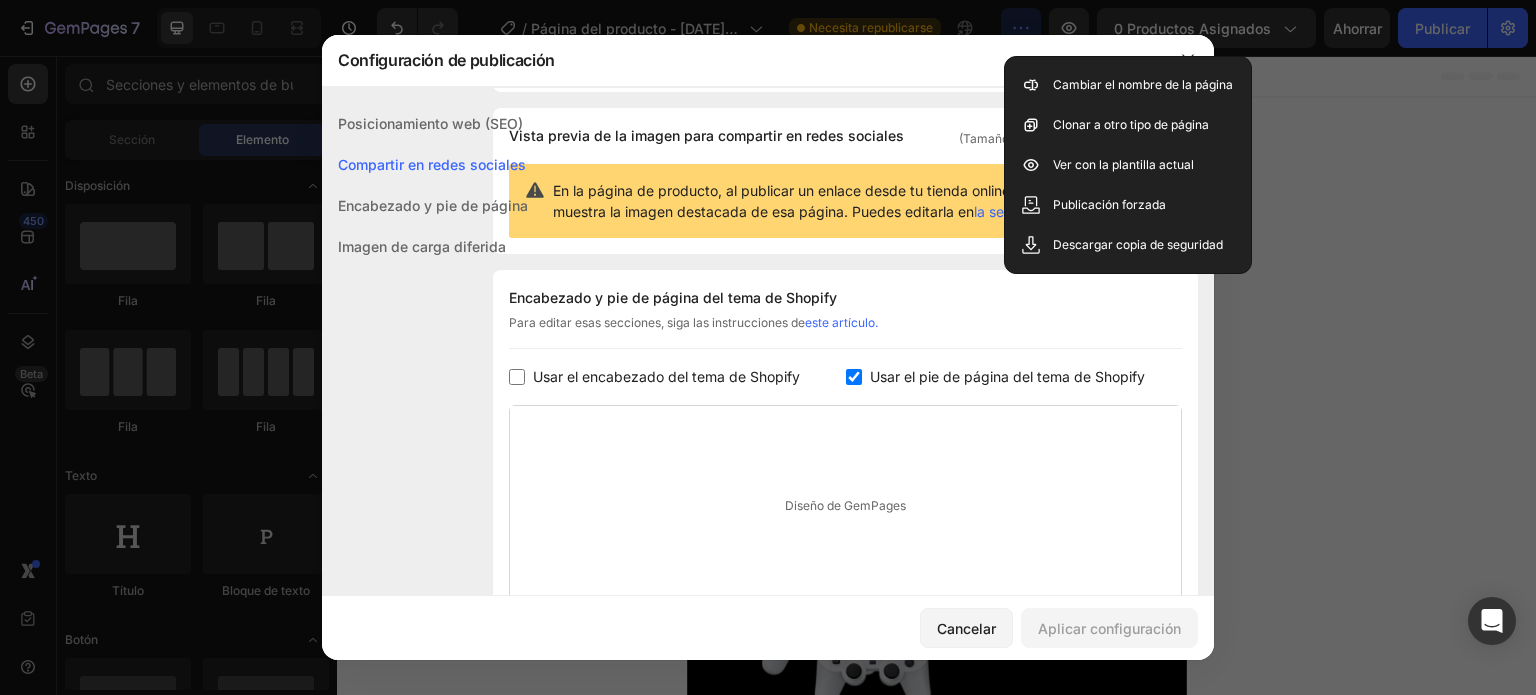 scroll, scrollTop: 66, scrollLeft: 0, axis: vertical 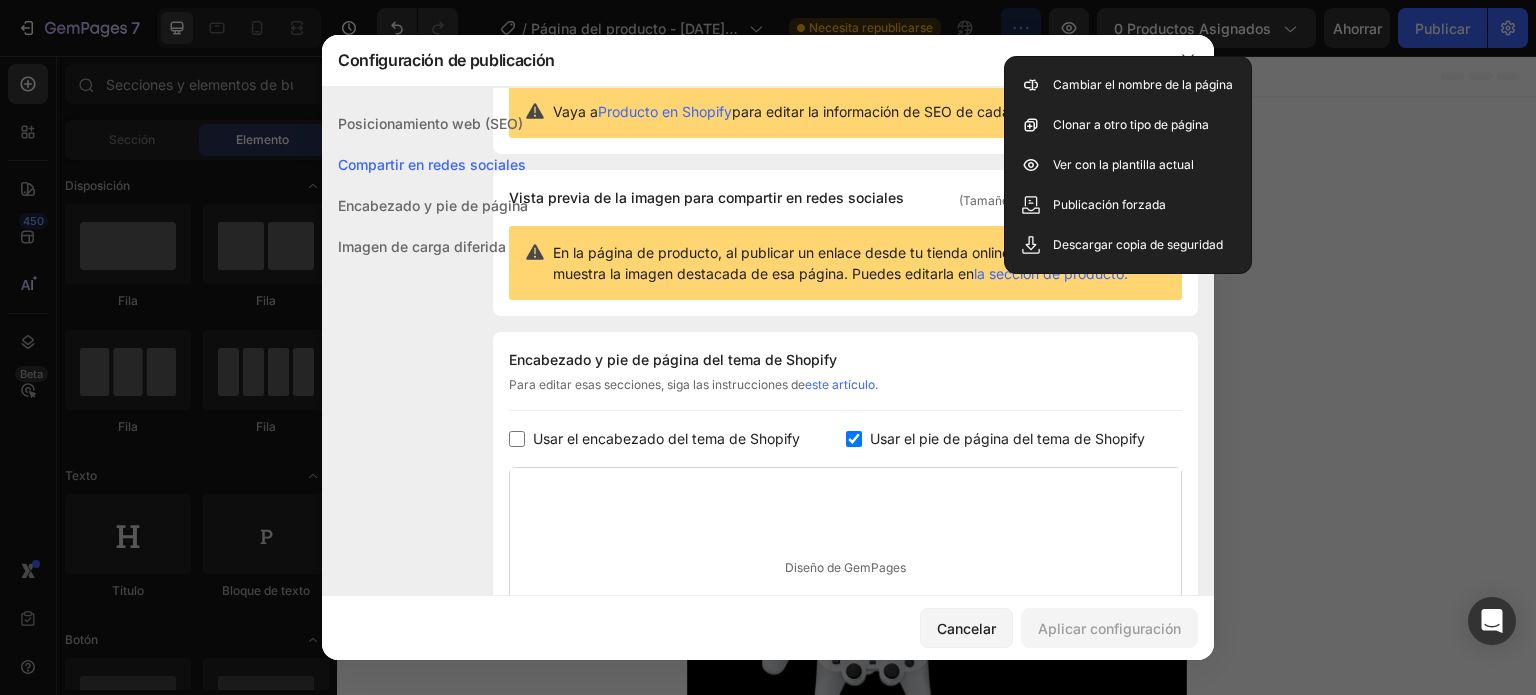 click on "Encabezado y pie de página" at bounding box center [433, 205] 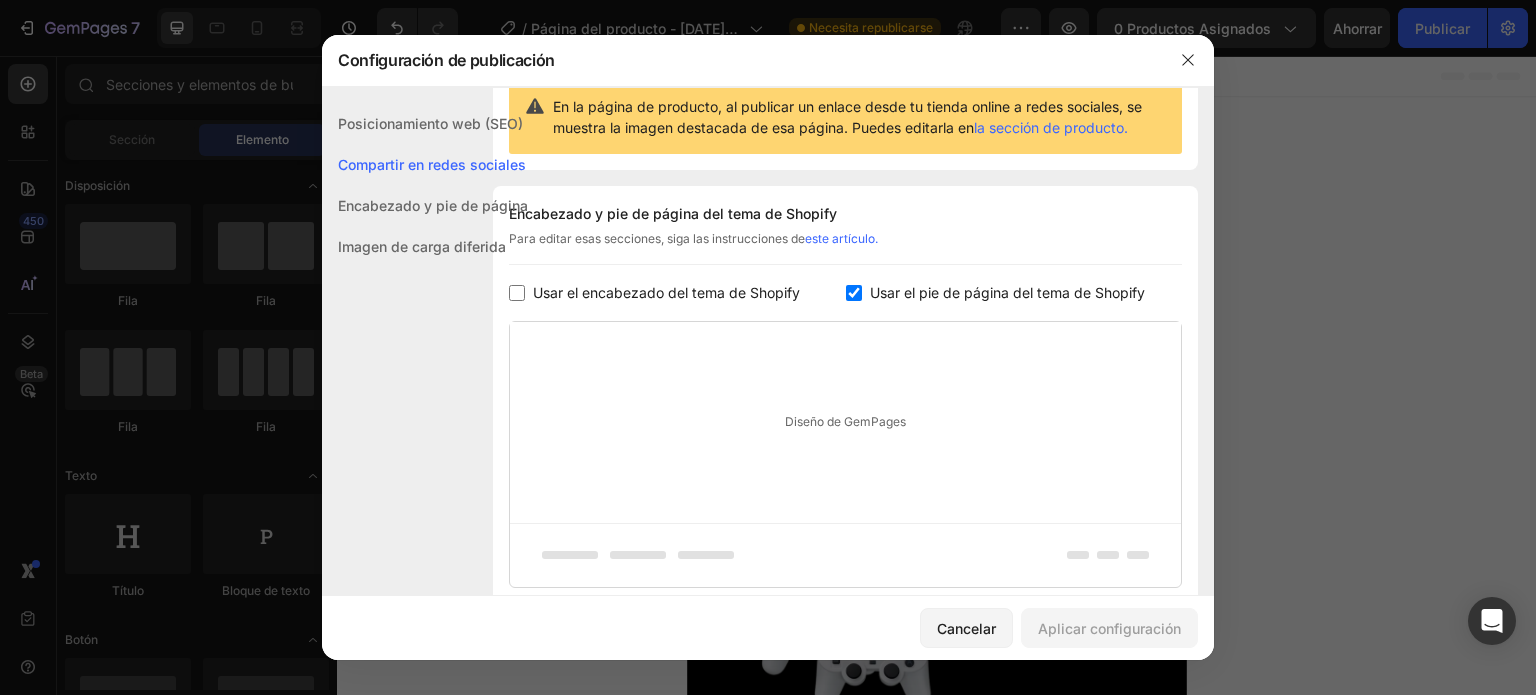 scroll, scrollTop: 166, scrollLeft: 0, axis: vertical 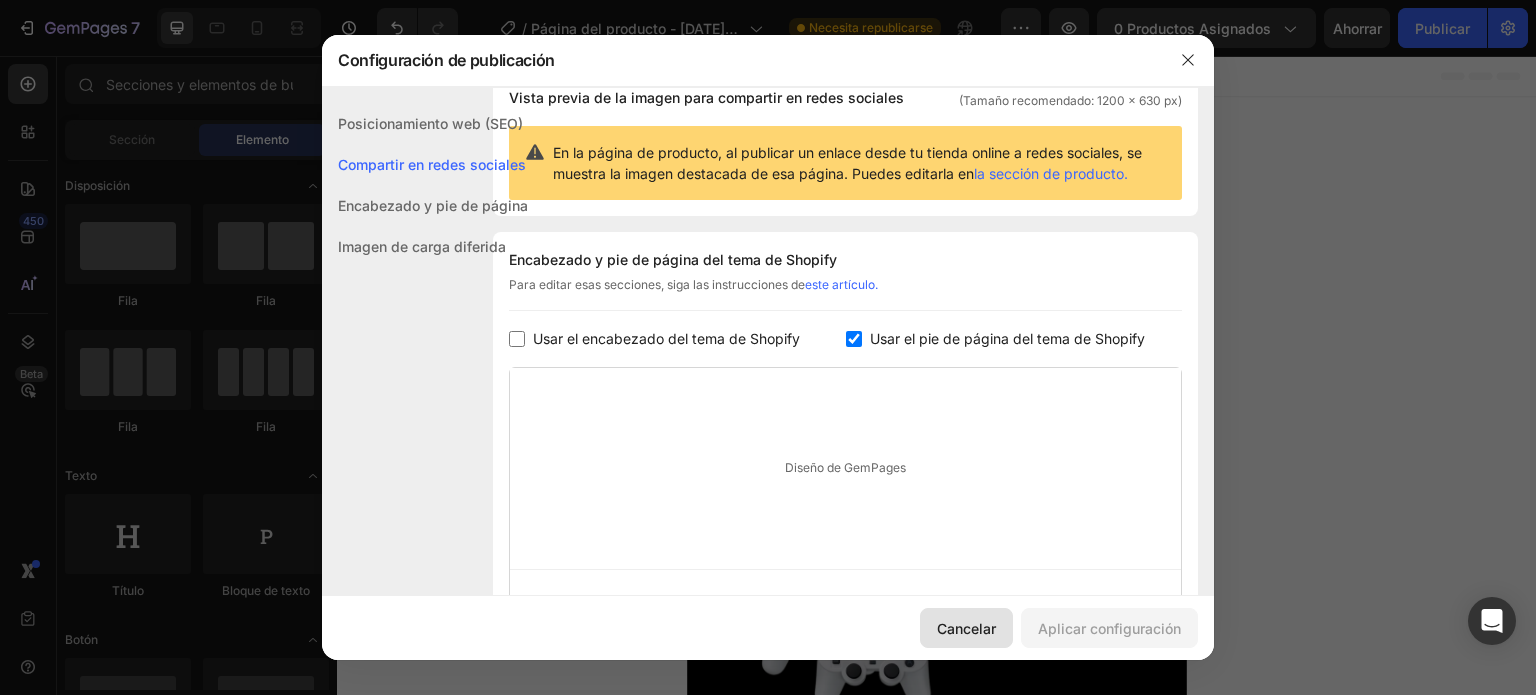 click on "Cancelar" at bounding box center (966, 628) 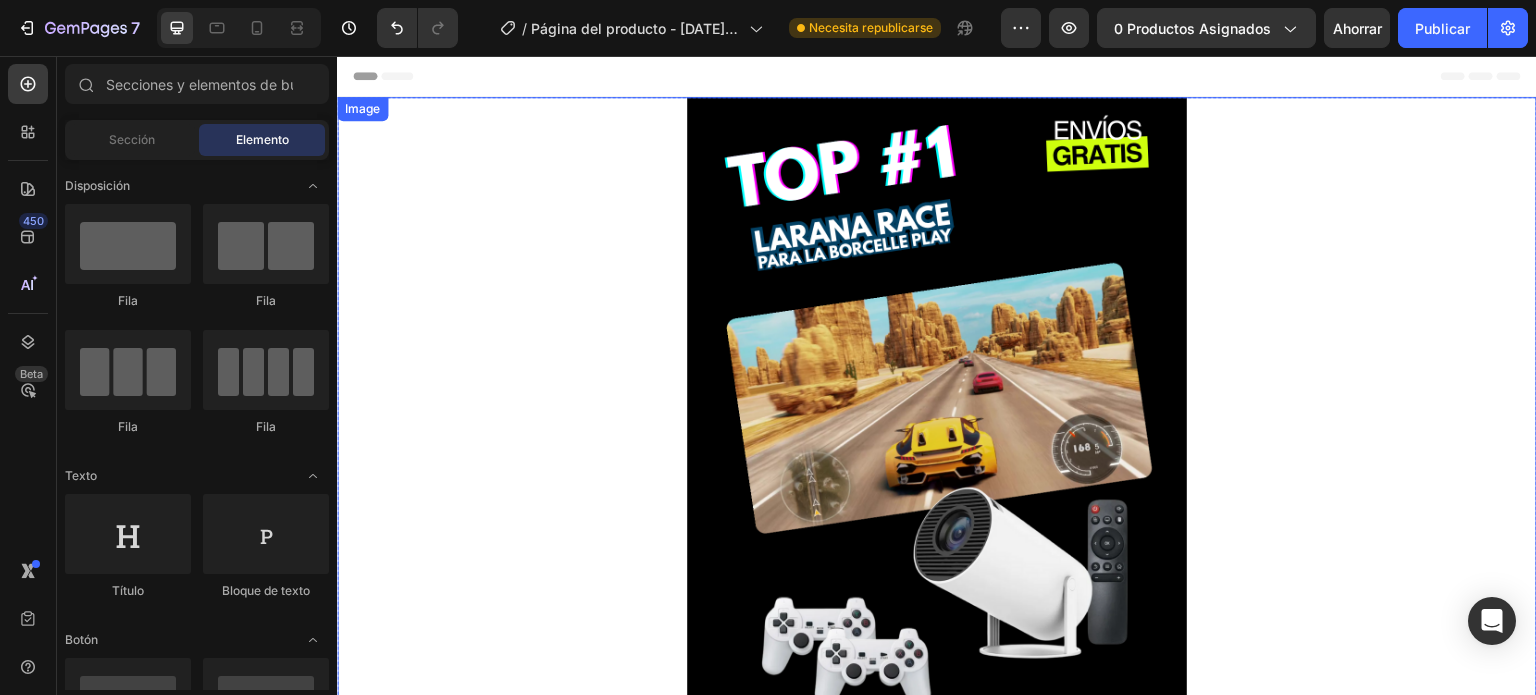 click at bounding box center [937, 513] 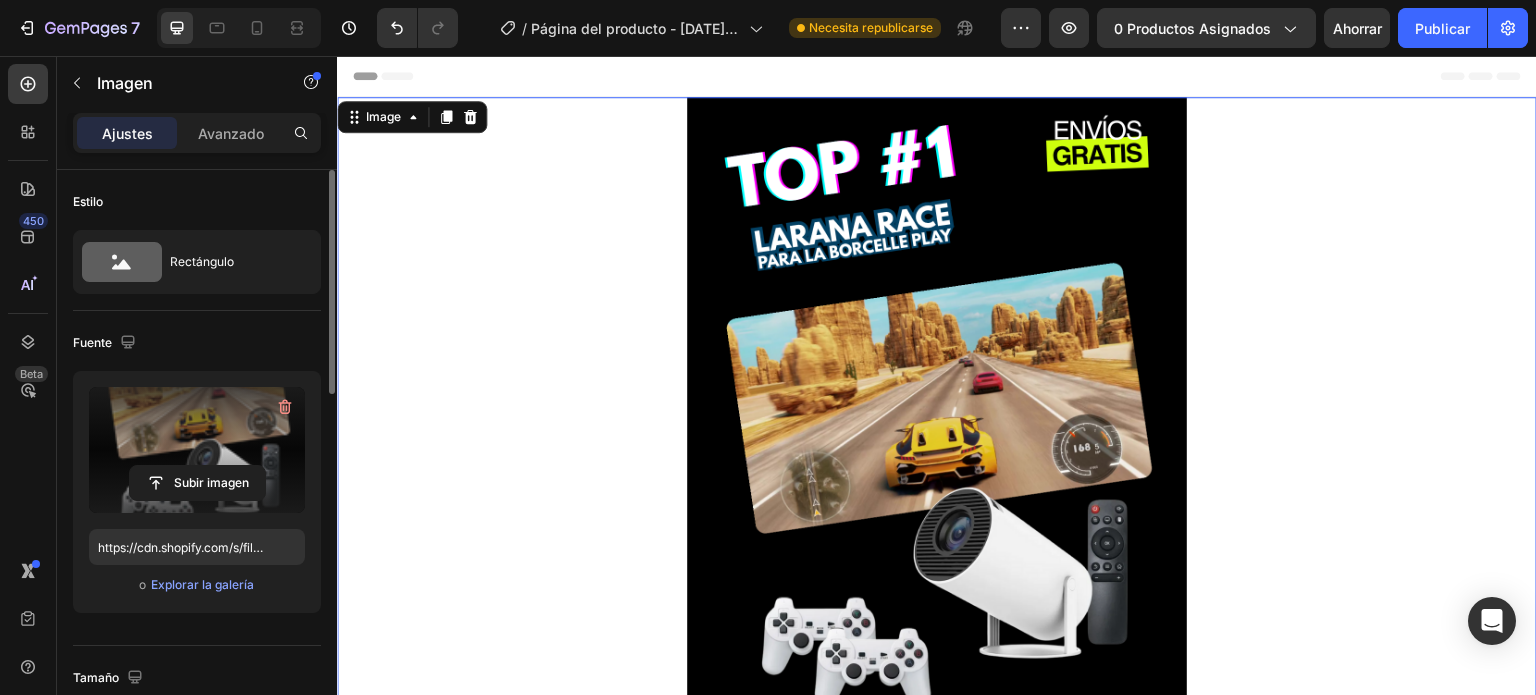 click at bounding box center (197, 450) 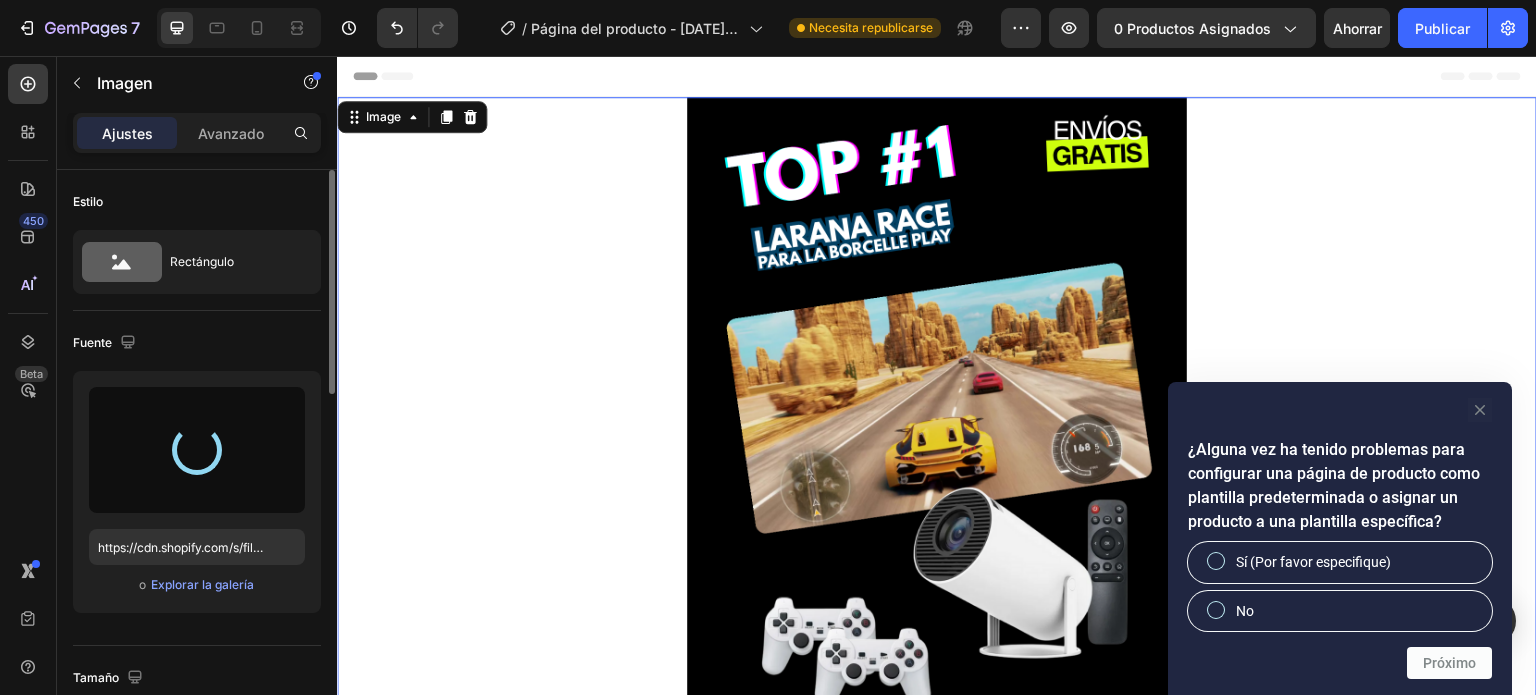 click 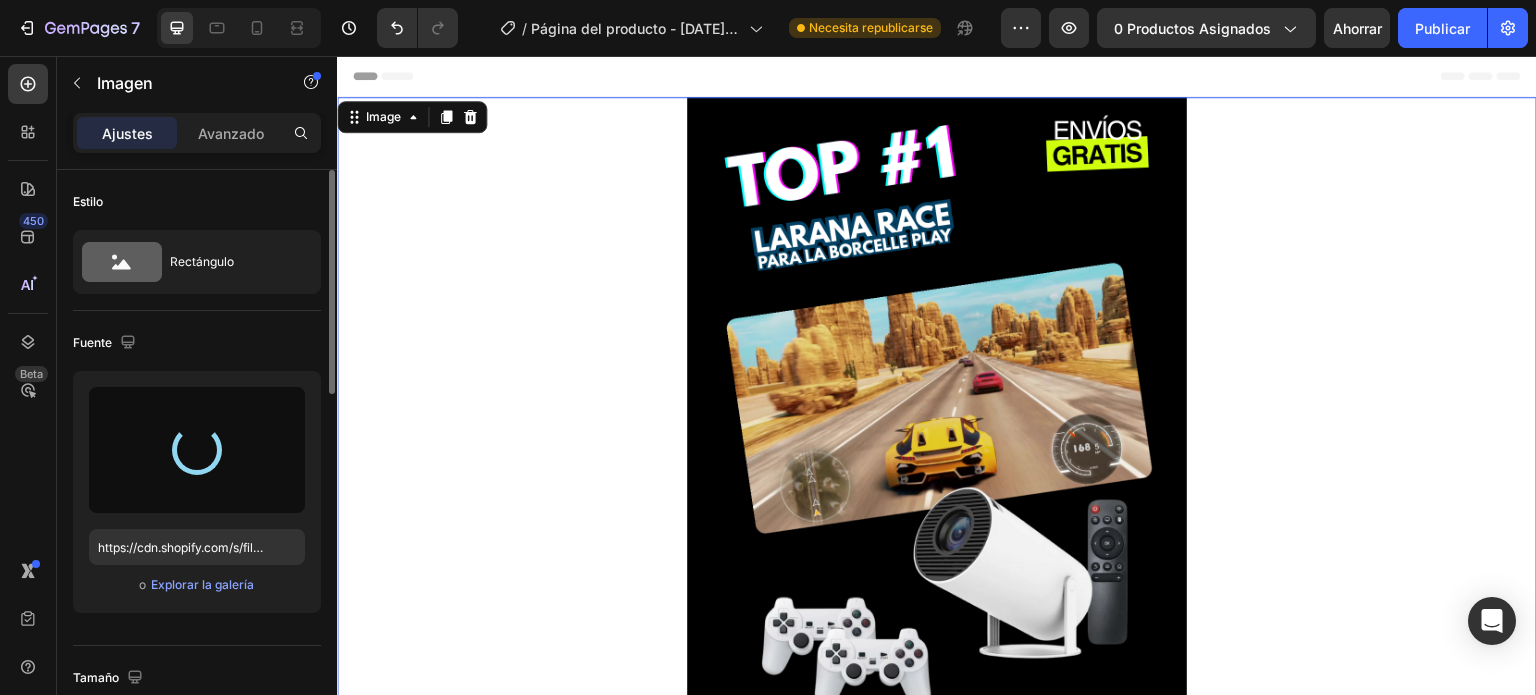 type on "https://cdn.shopify.com/s/files/1/0937/6415/7713/files/gempages_572820455228965760-d6ab2217-d675-4961-b0e3-de7d75dd0f97.png" 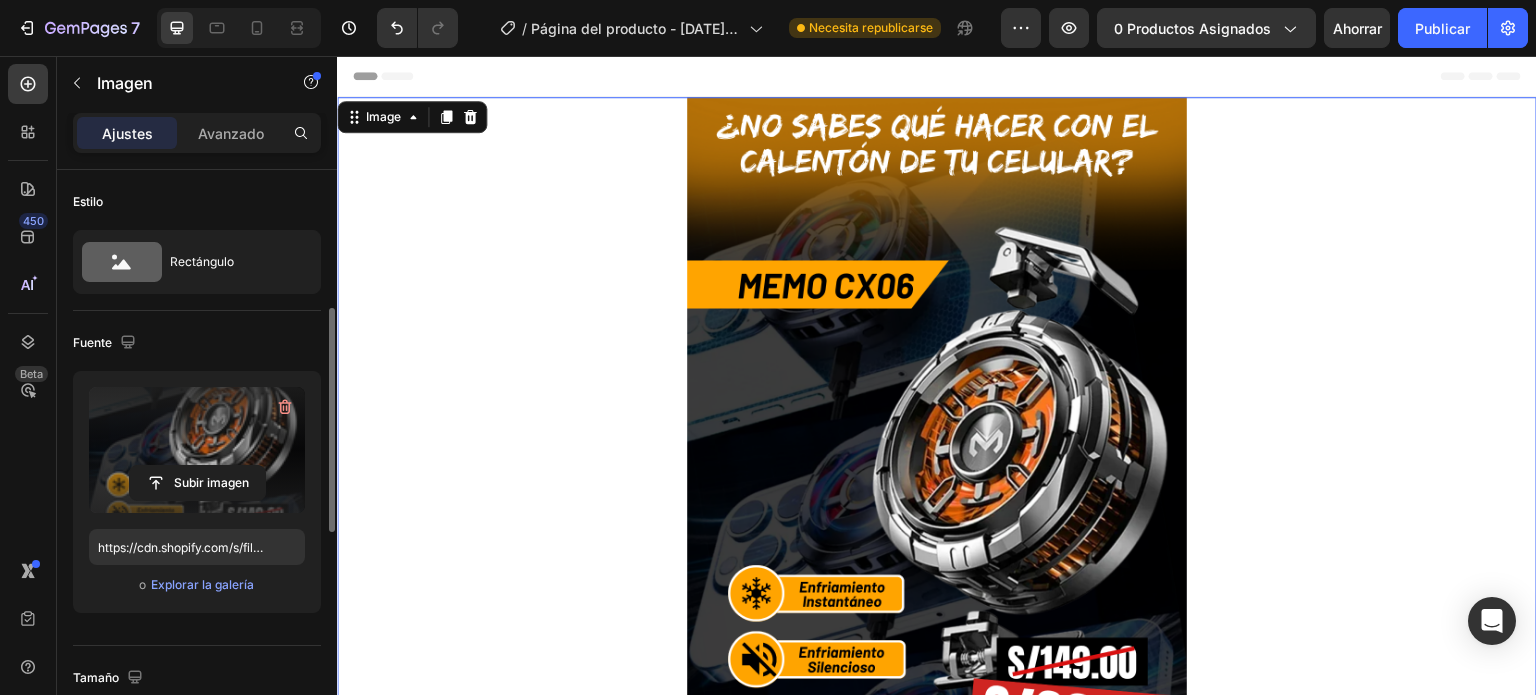 scroll, scrollTop: 100, scrollLeft: 0, axis: vertical 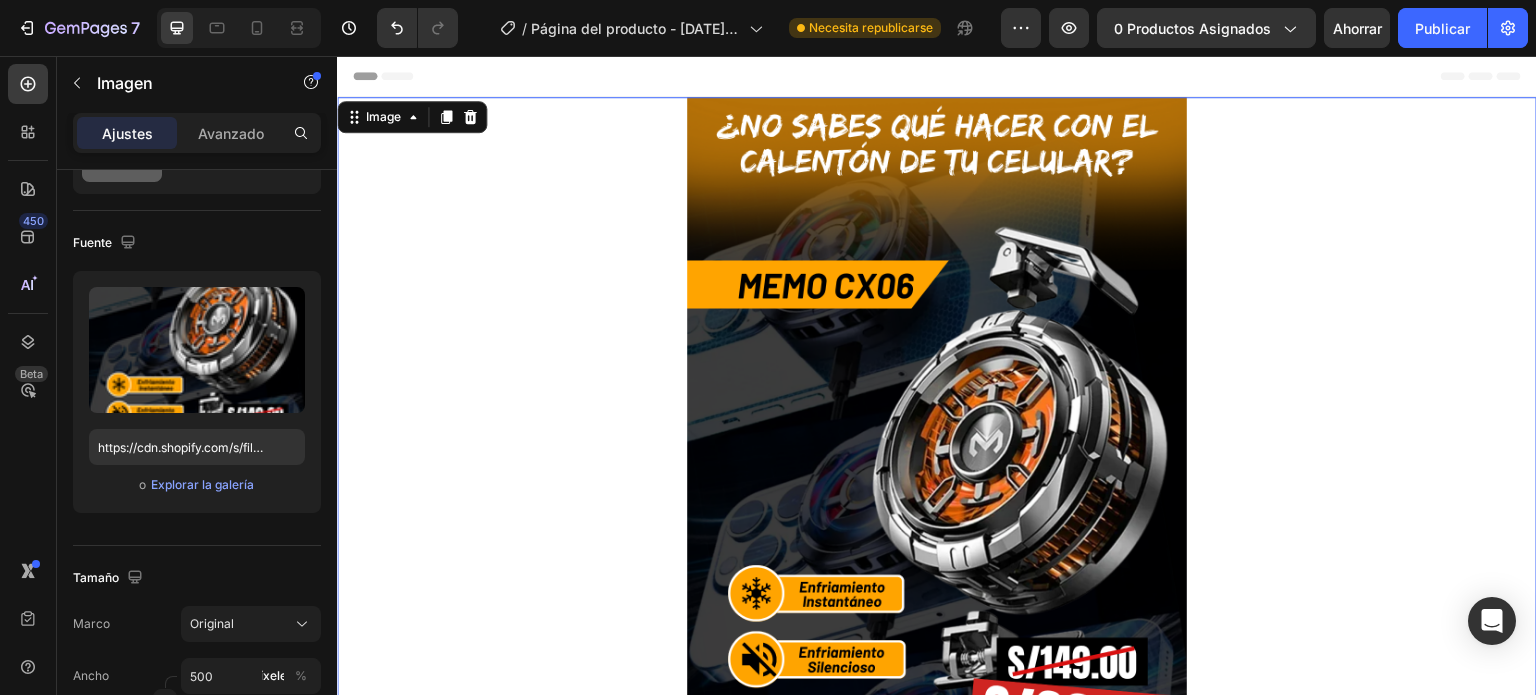 click at bounding box center [937, 513] 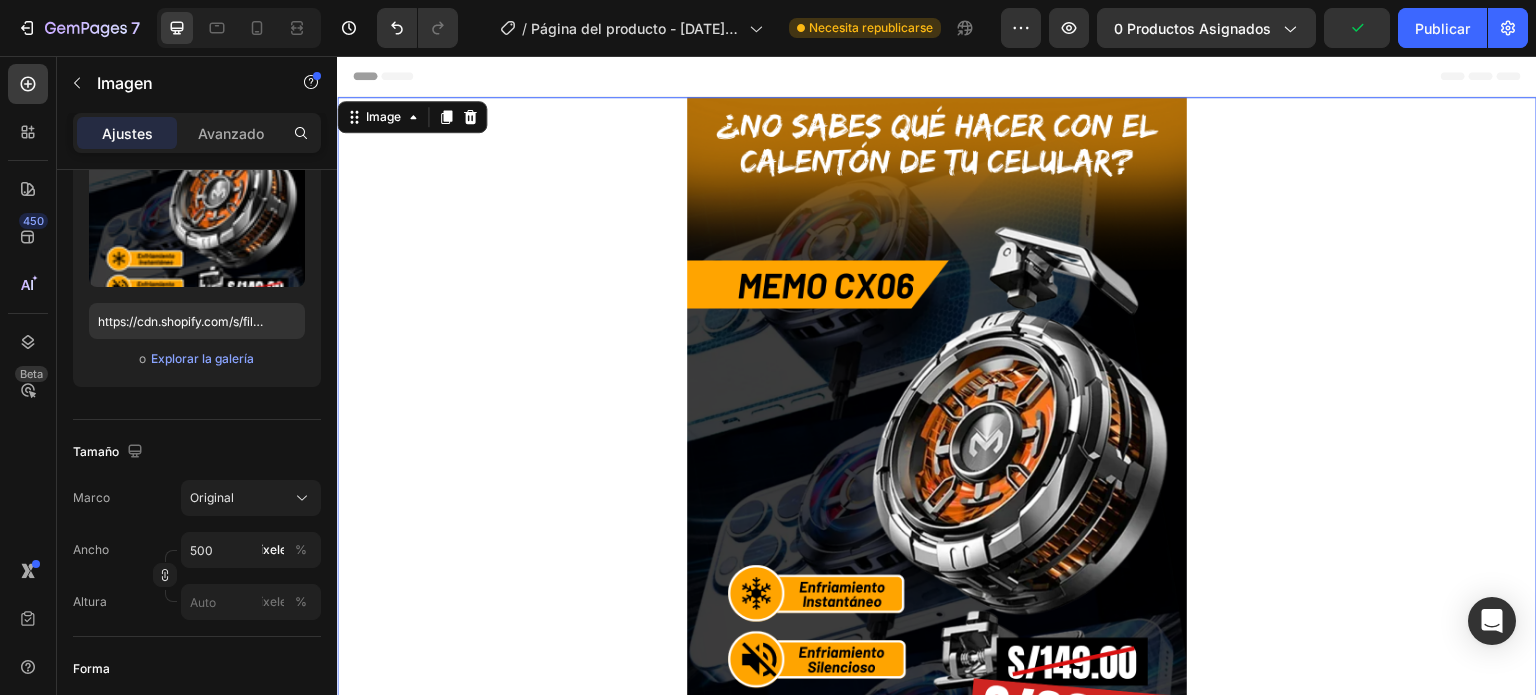 scroll, scrollTop: 0, scrollLeft: 0, axis: both 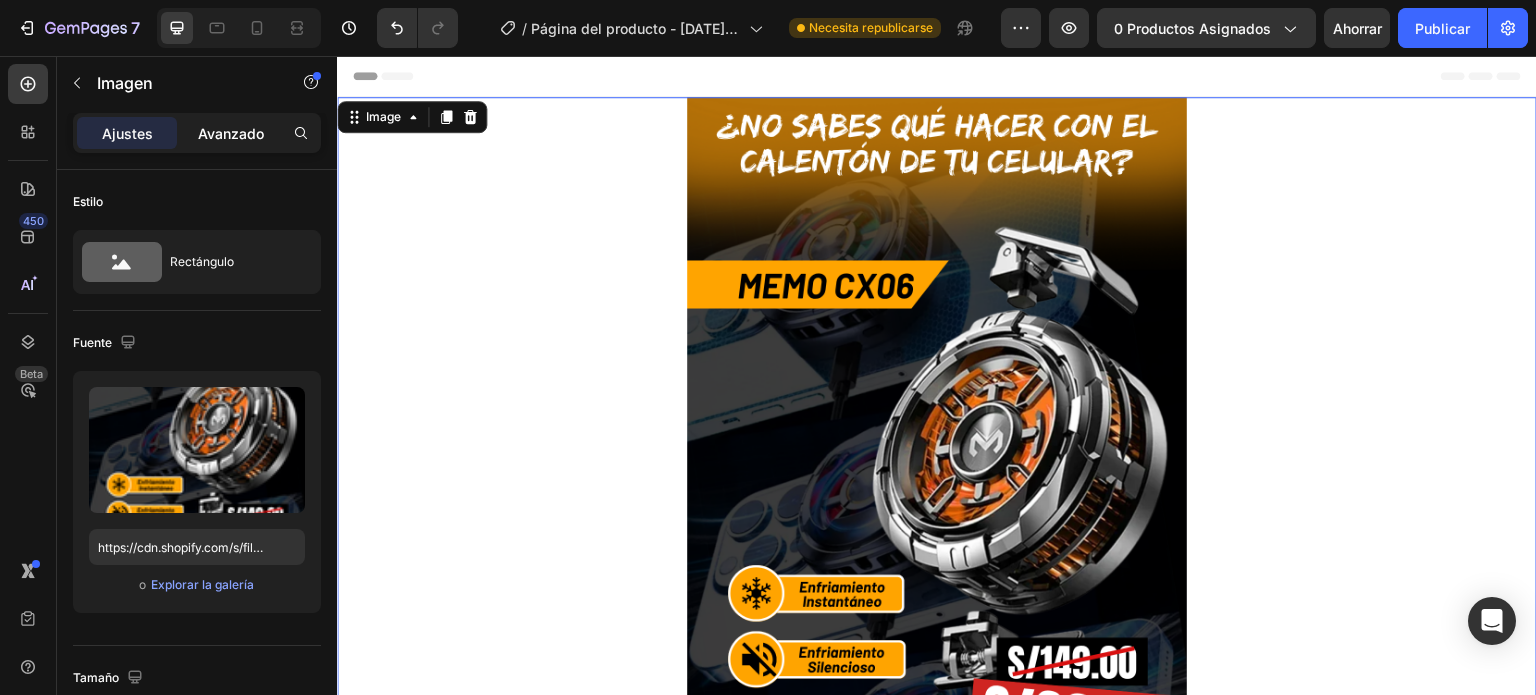 click on "Avanzado" at bounding box center (231, 133) 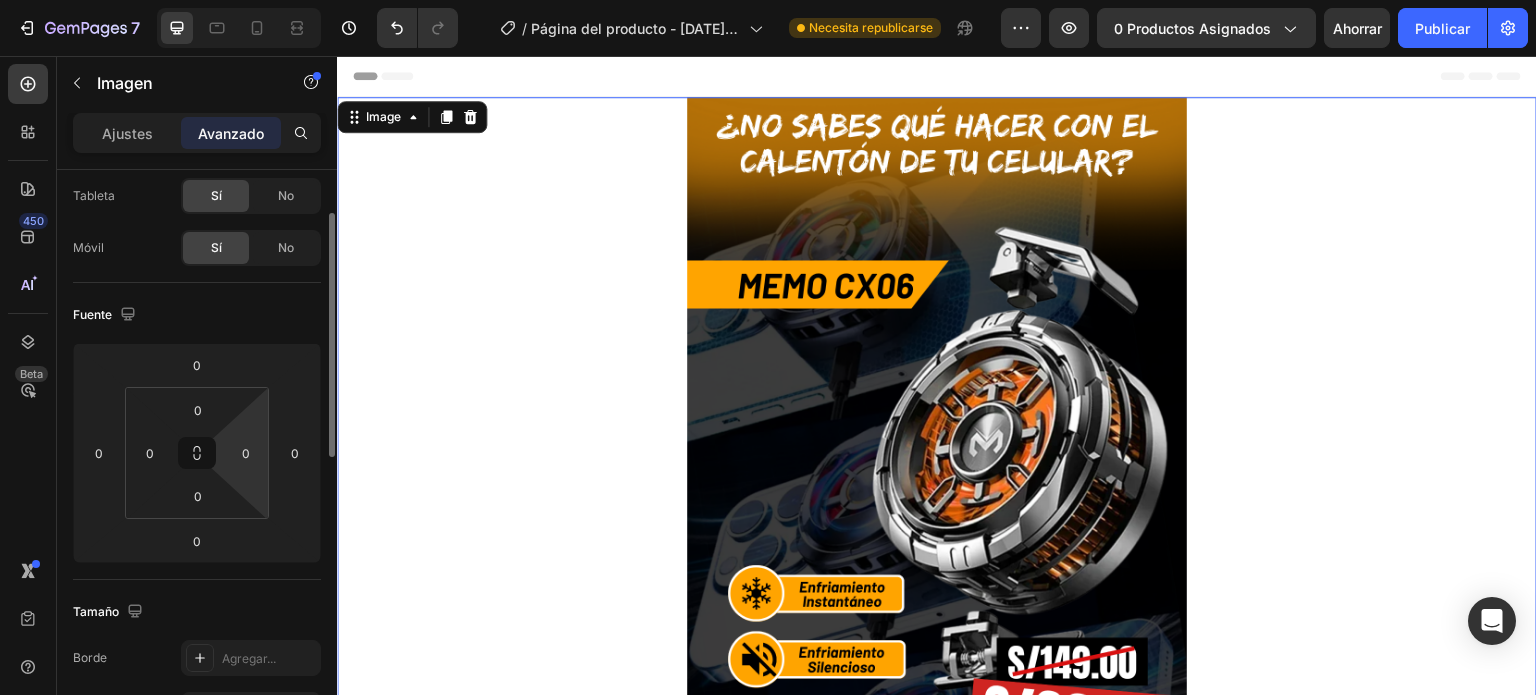scroll, scrollTop: 0, scrollLeft: 0, axis: both 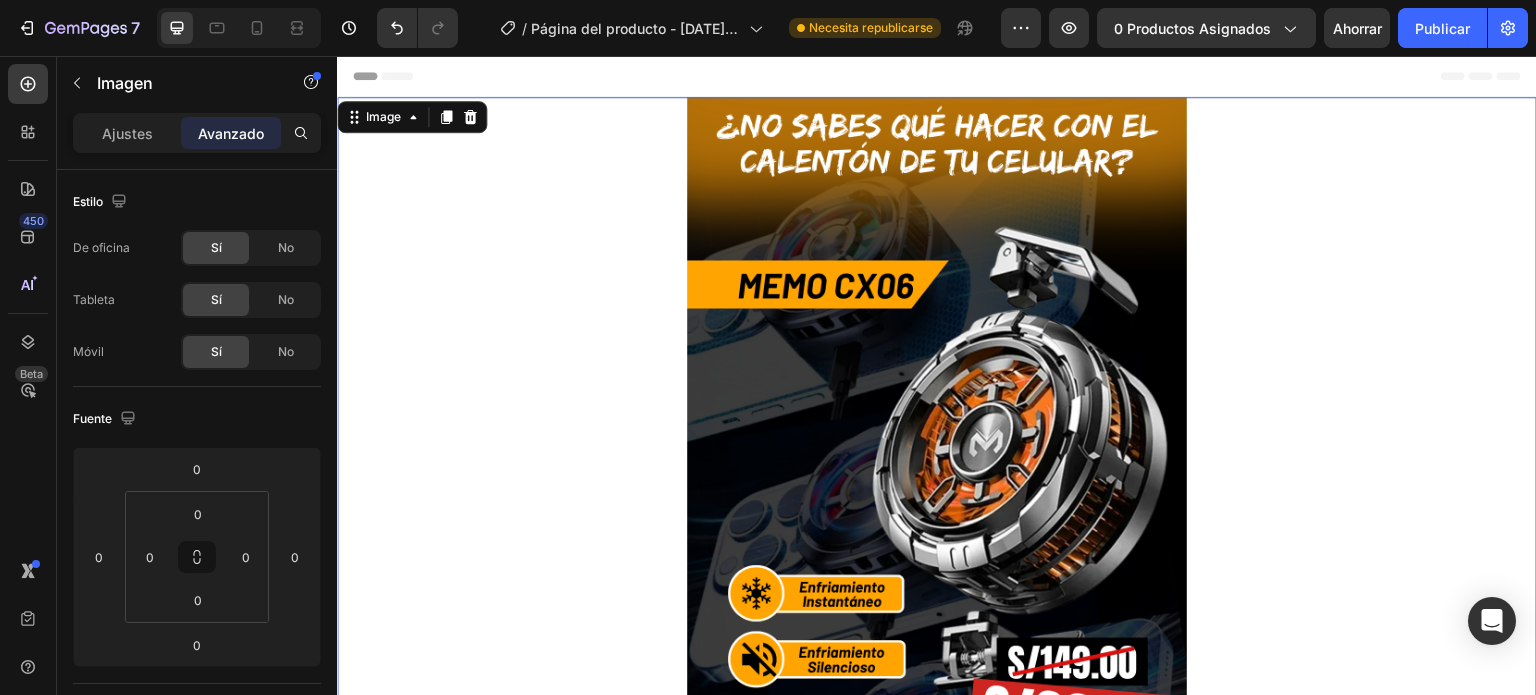 click on "Ajustes" at bounding box center (127, 133) 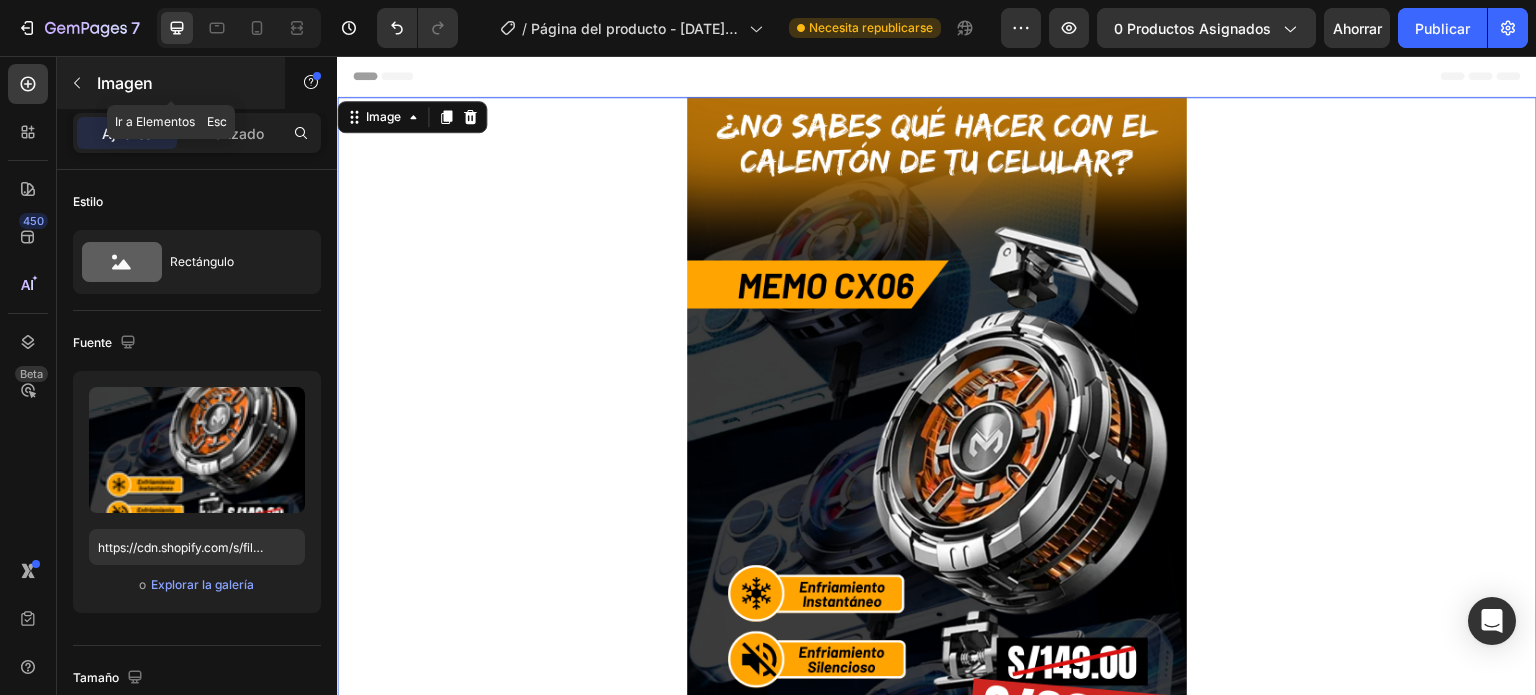 click at bounding box center [77, 83] 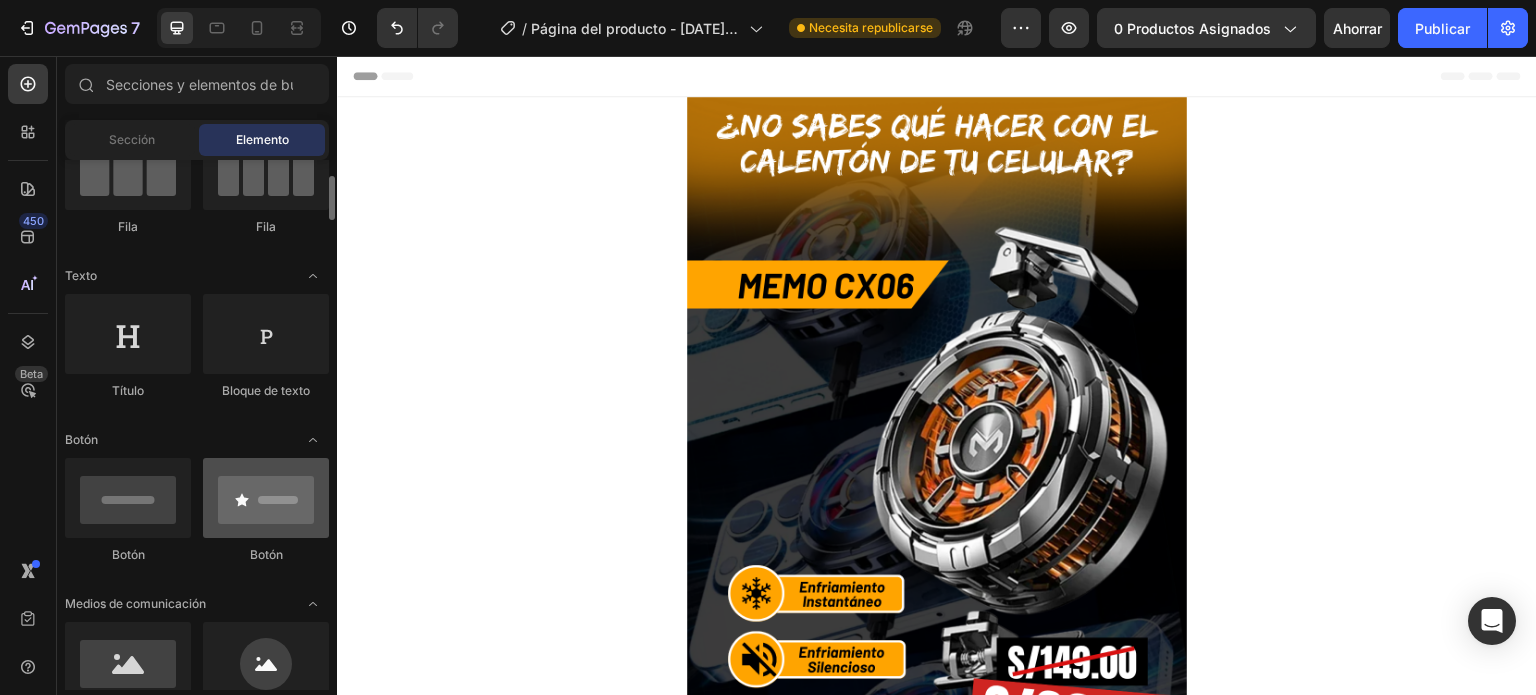 scroll, scrollTop: 300, scrollLeft: 0, axis: vertical 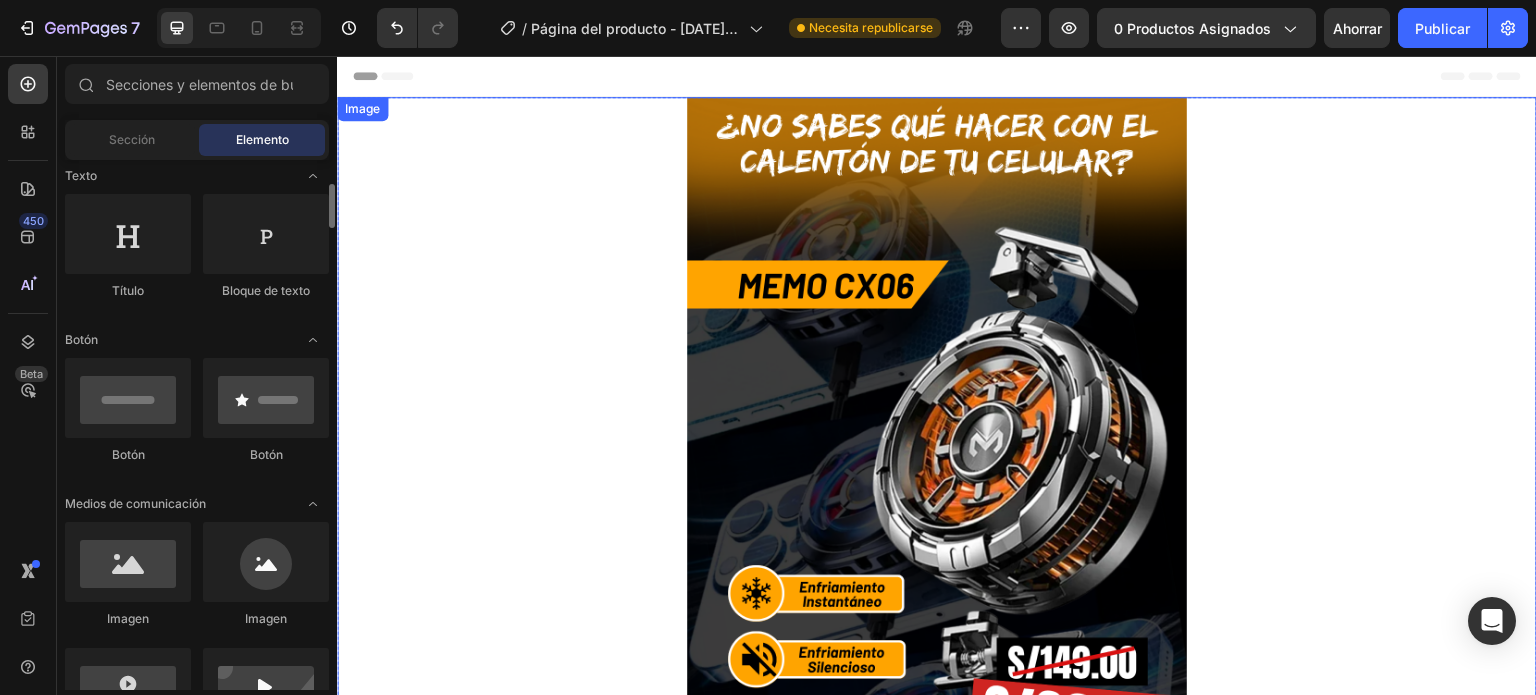 click at bounding box center [937, 513] 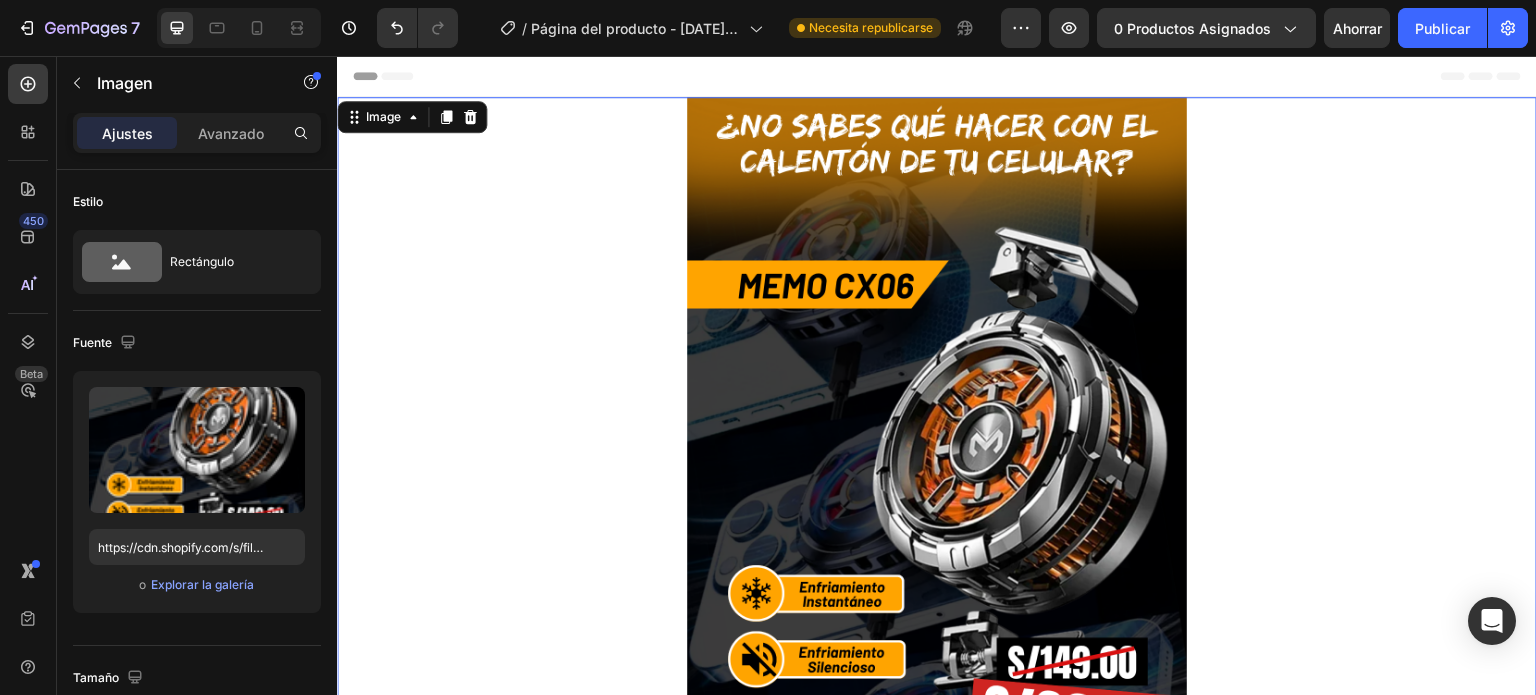 click at bounding box center [937, 513] 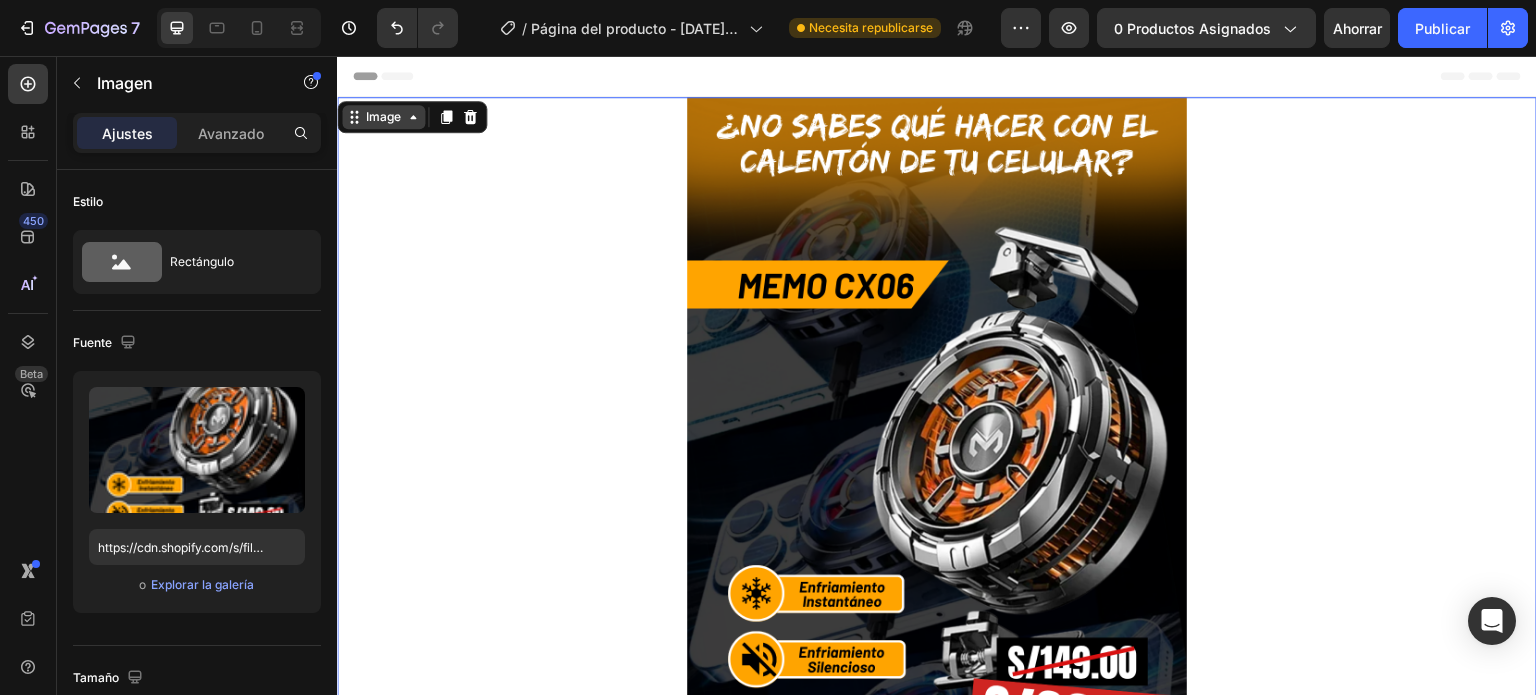click on "Image" at bounding box center [383, 117] 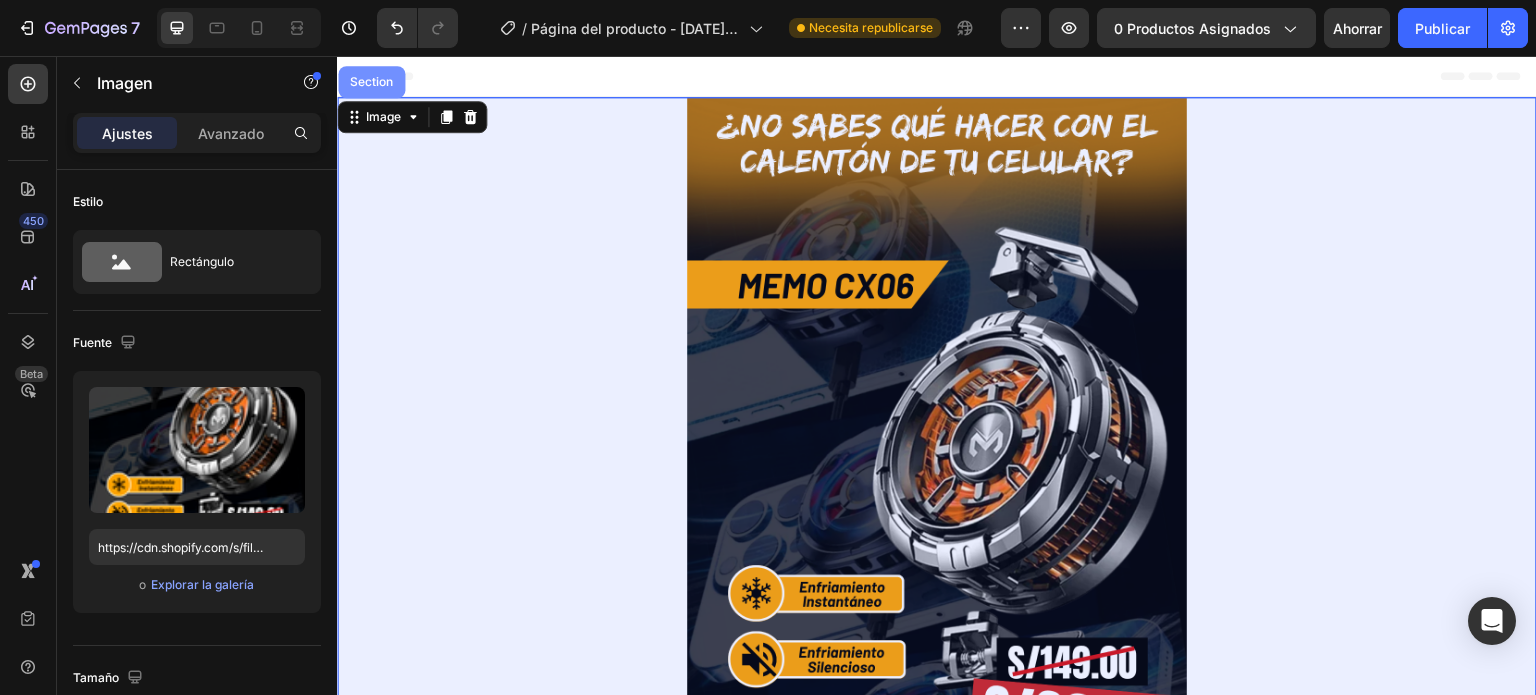 click on "Section" at bounding box center [371, 82] 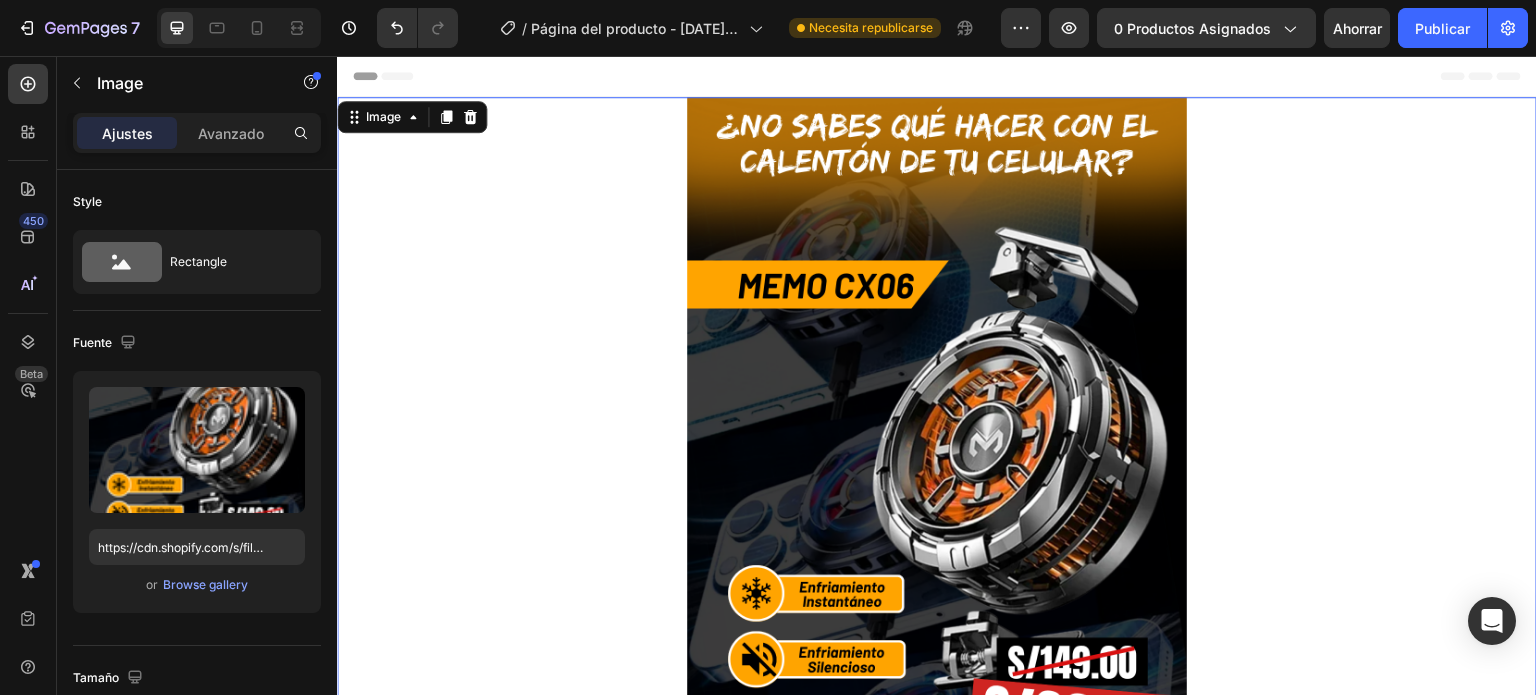 click on "Image   0" at bounding box center [937, 513] 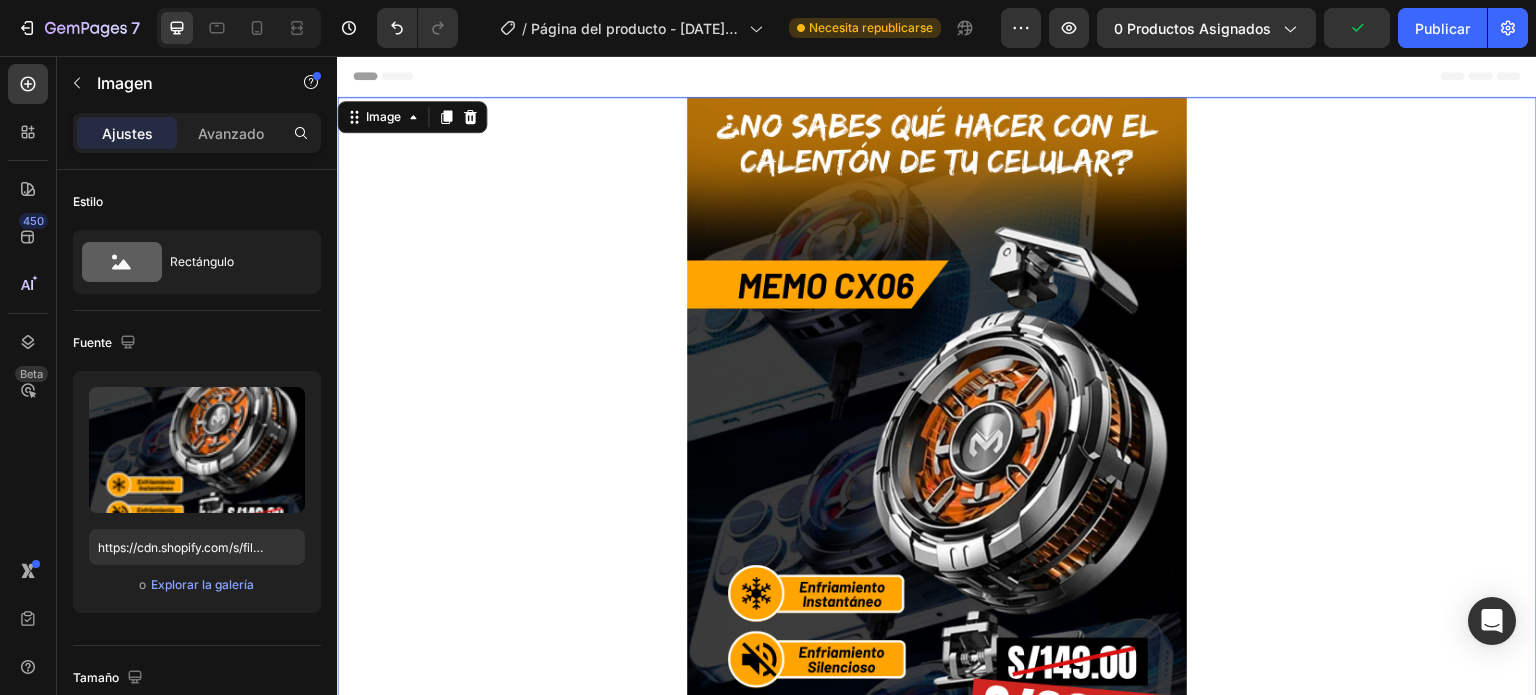 click at bounding box center (937, 513) 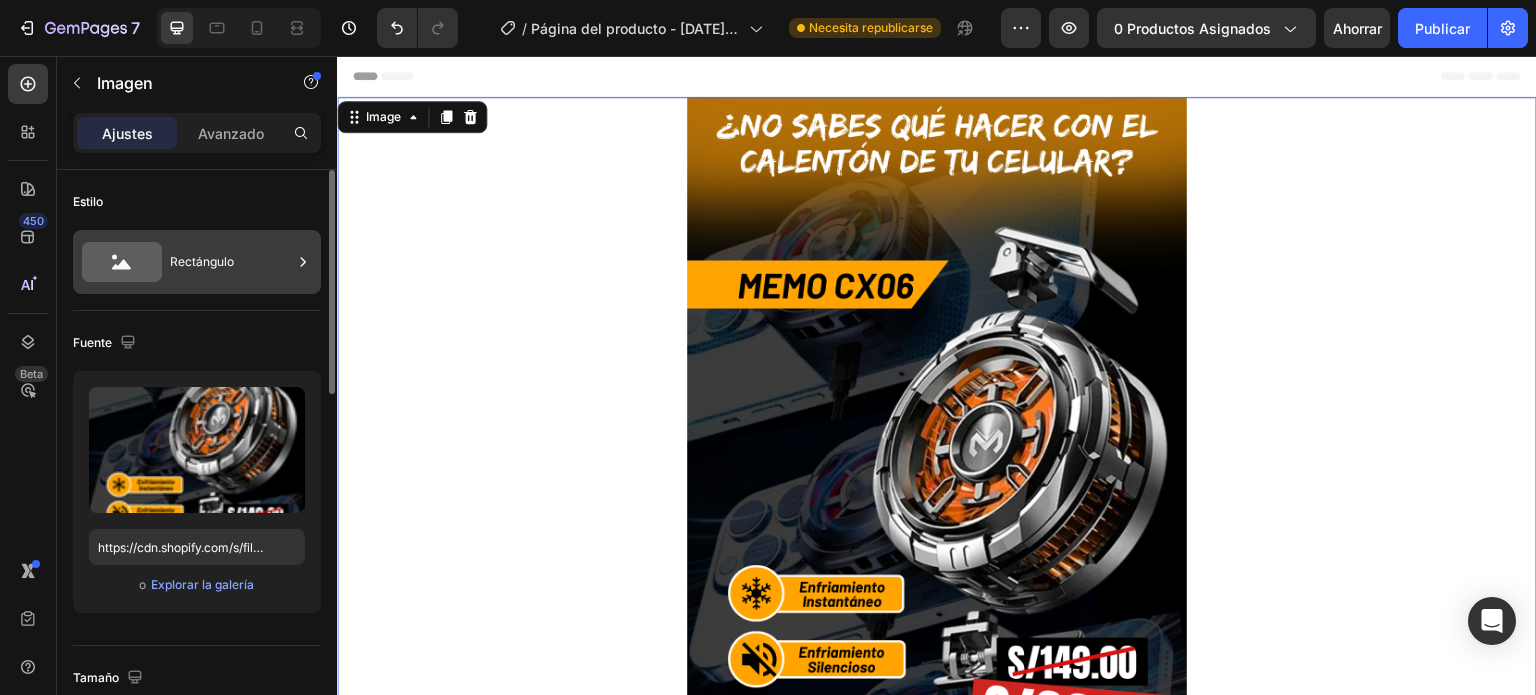 click on "Rectángulo" at bounding box center [202, 261] 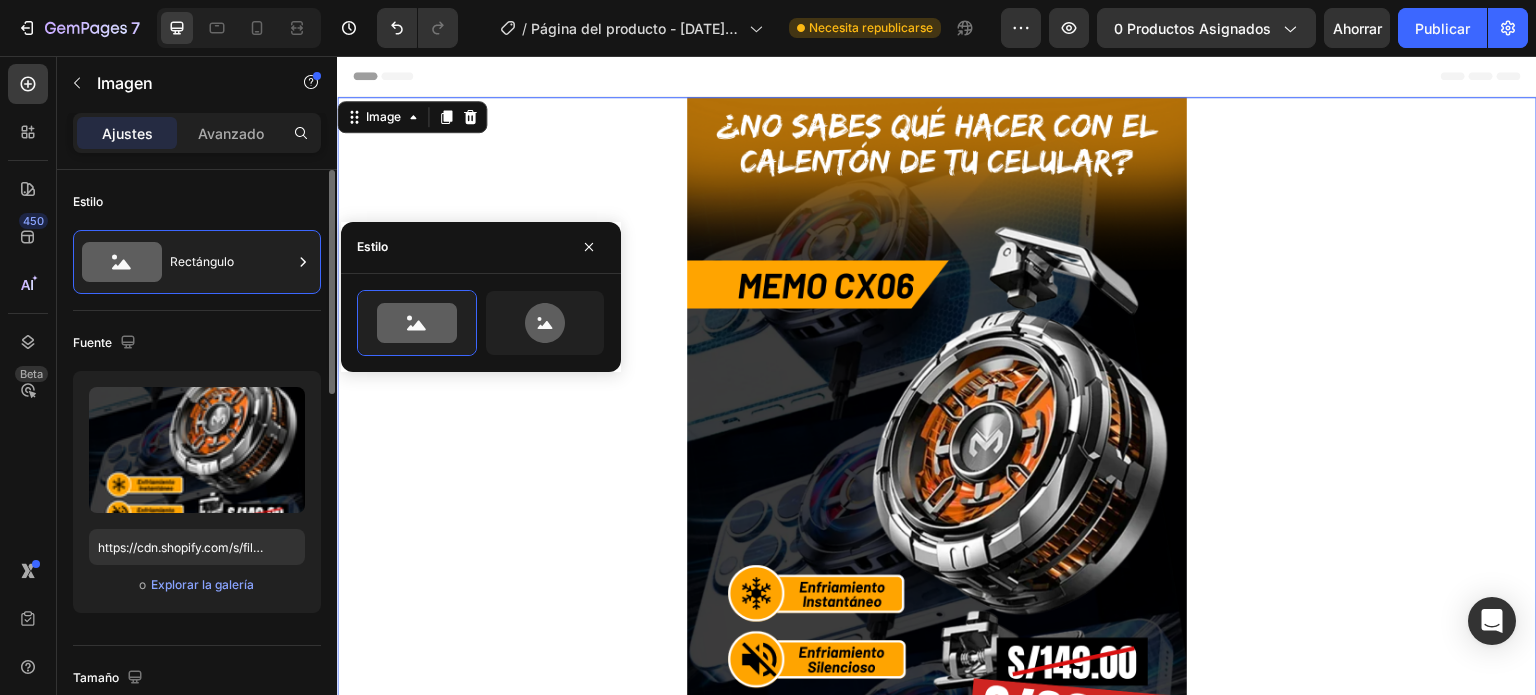 click on "Subir imagen https://cdn.shopify.com/s/files/1/0937/6415/7713/files/gempages_572820455228965760-d6ab2217-d675-4961-b0e3-de7d75dd0f97.png o Explorar la galería" 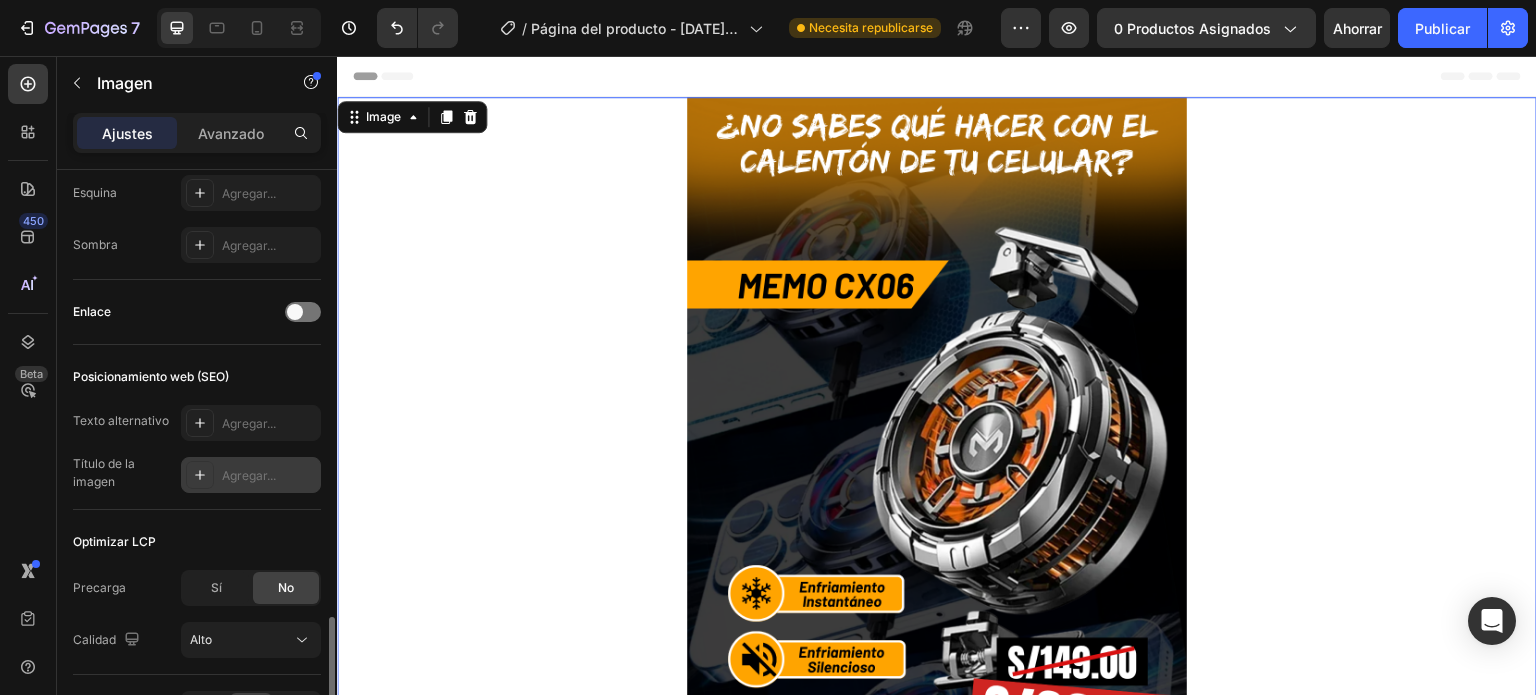 scroll, scrollTop: 900, scrollLeft: 0, axis: vertical 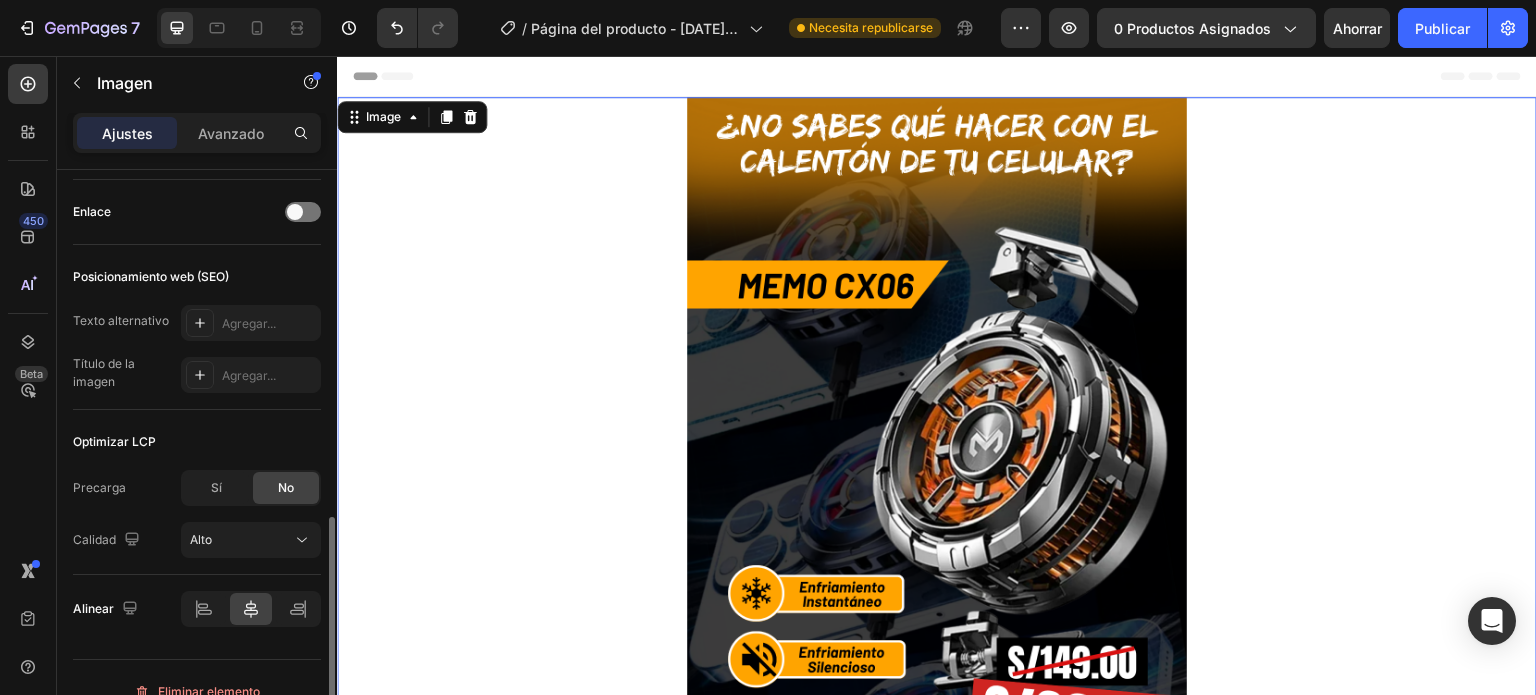 click at bounding box center [937, 513] 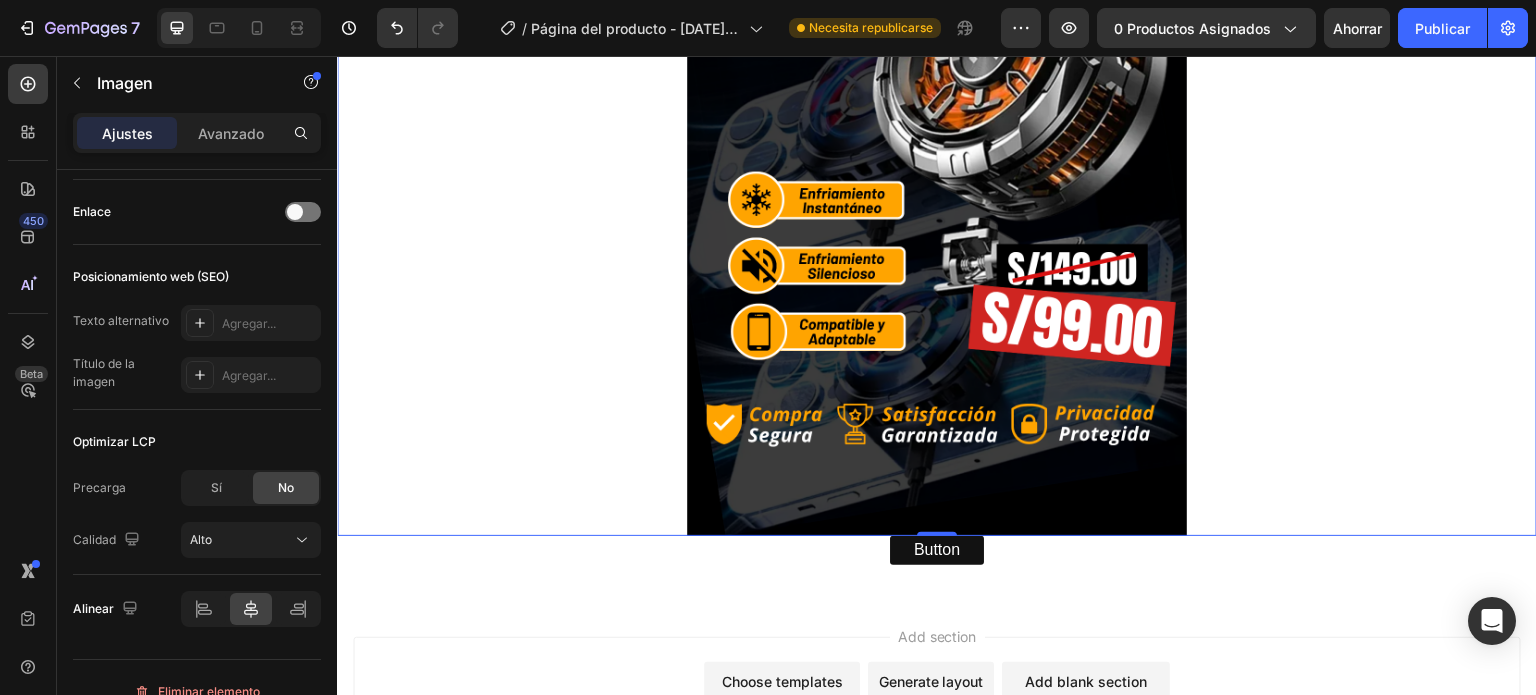 scroll, scrollTop: 400, scrollLeft: 0, axis: vertical 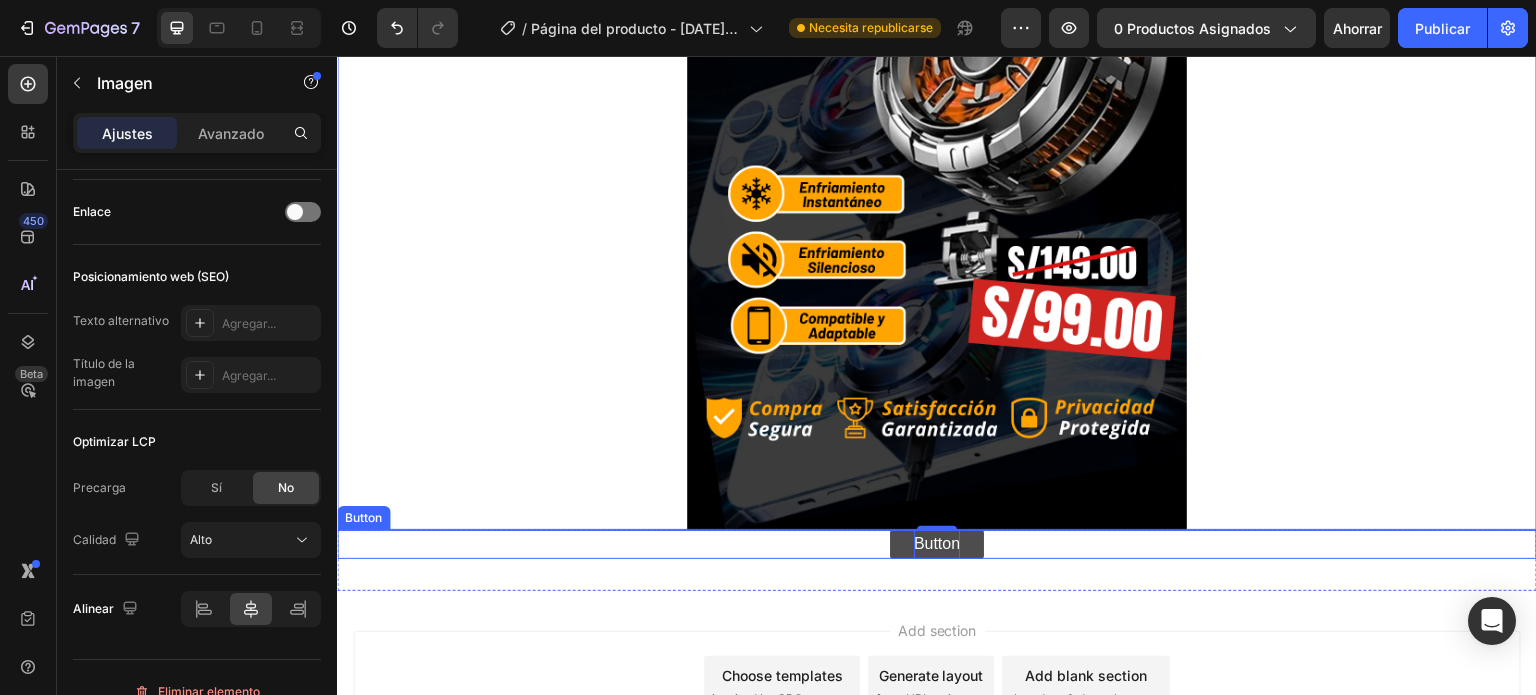 click on "Button" at bounding box center [937, 544] 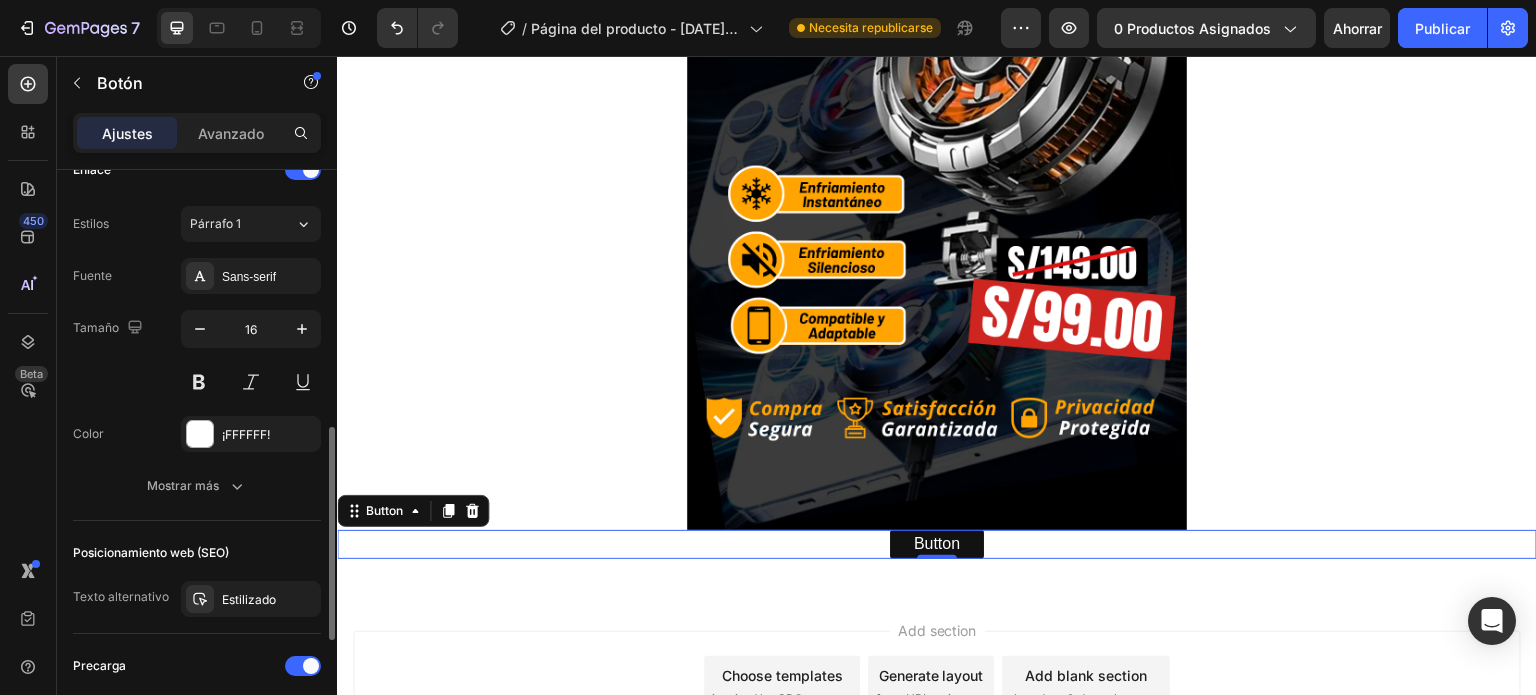 scroll, scrollTop: 1004, scrollLeft: 0, axis: vertical 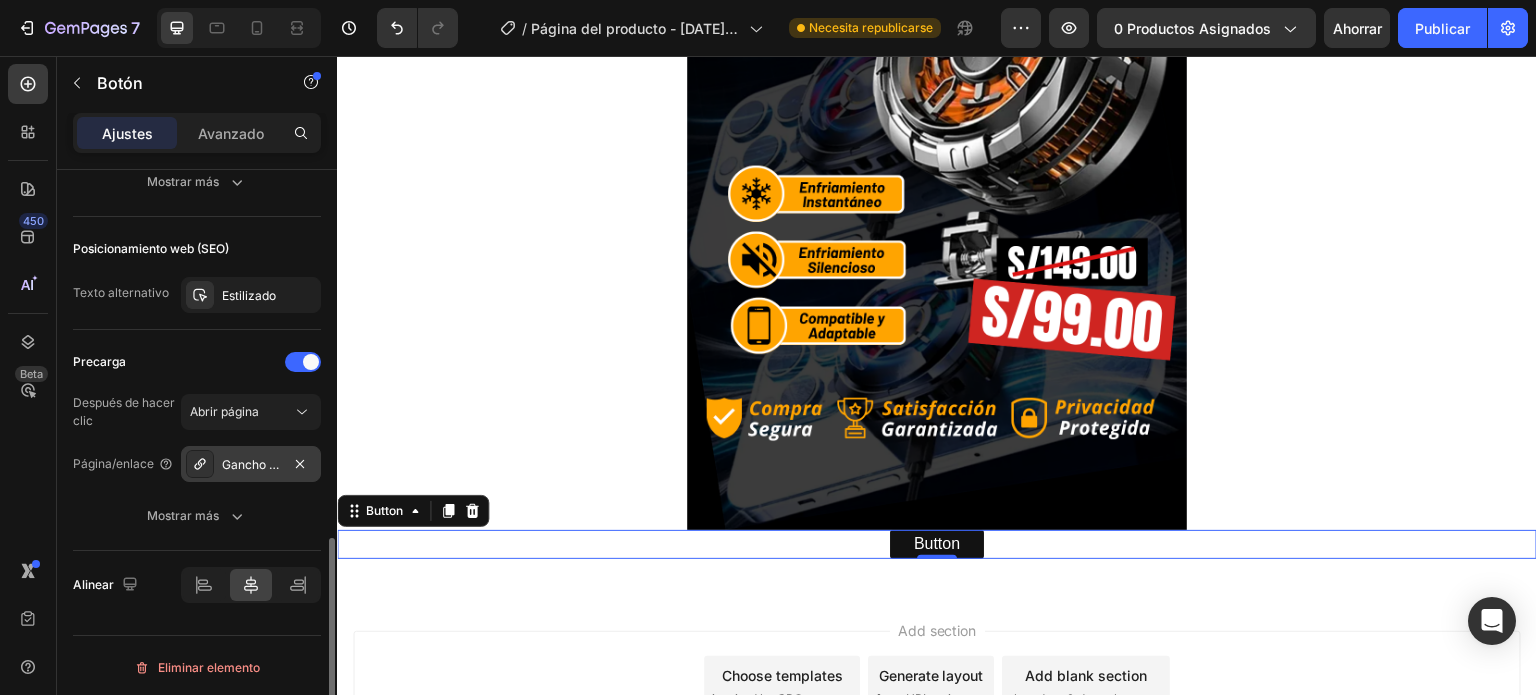 click on "Gancho Rsi-btn" at bounding box center [266, 464] 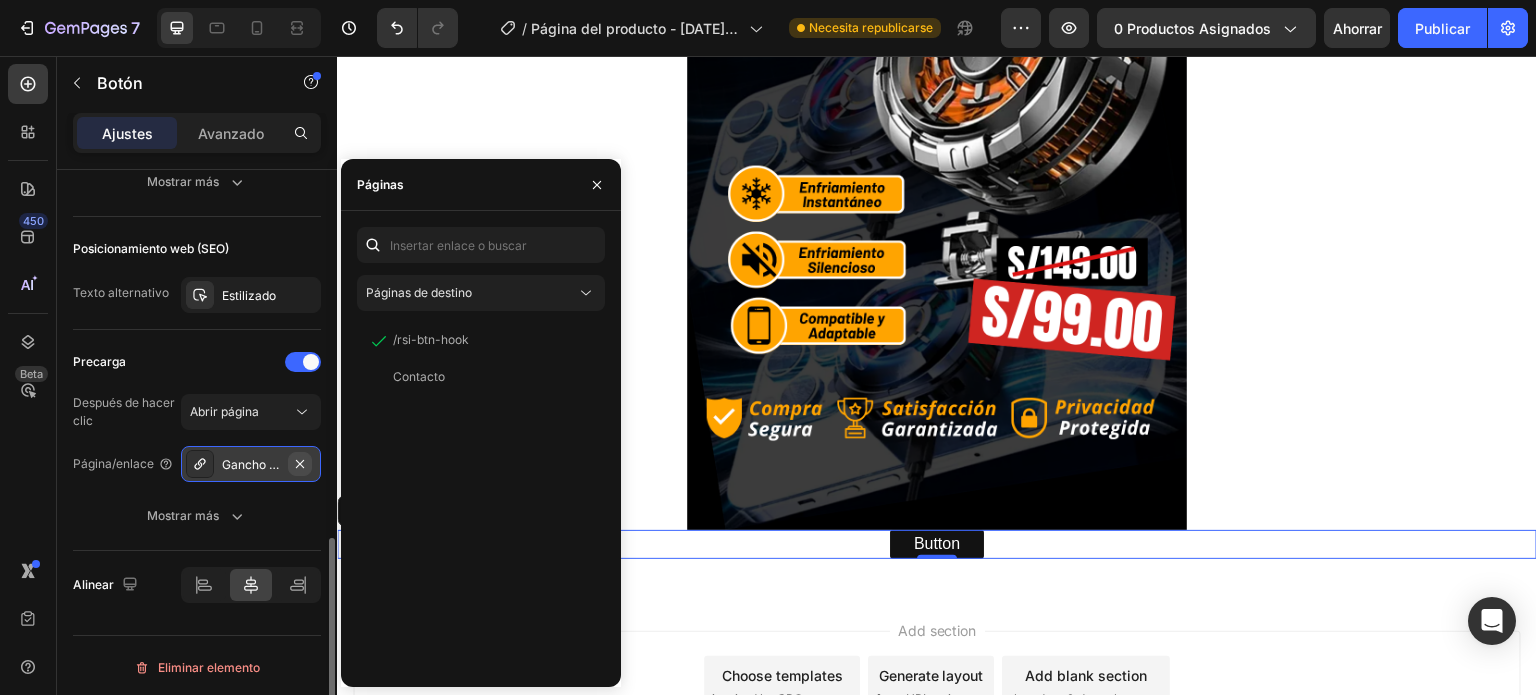 click 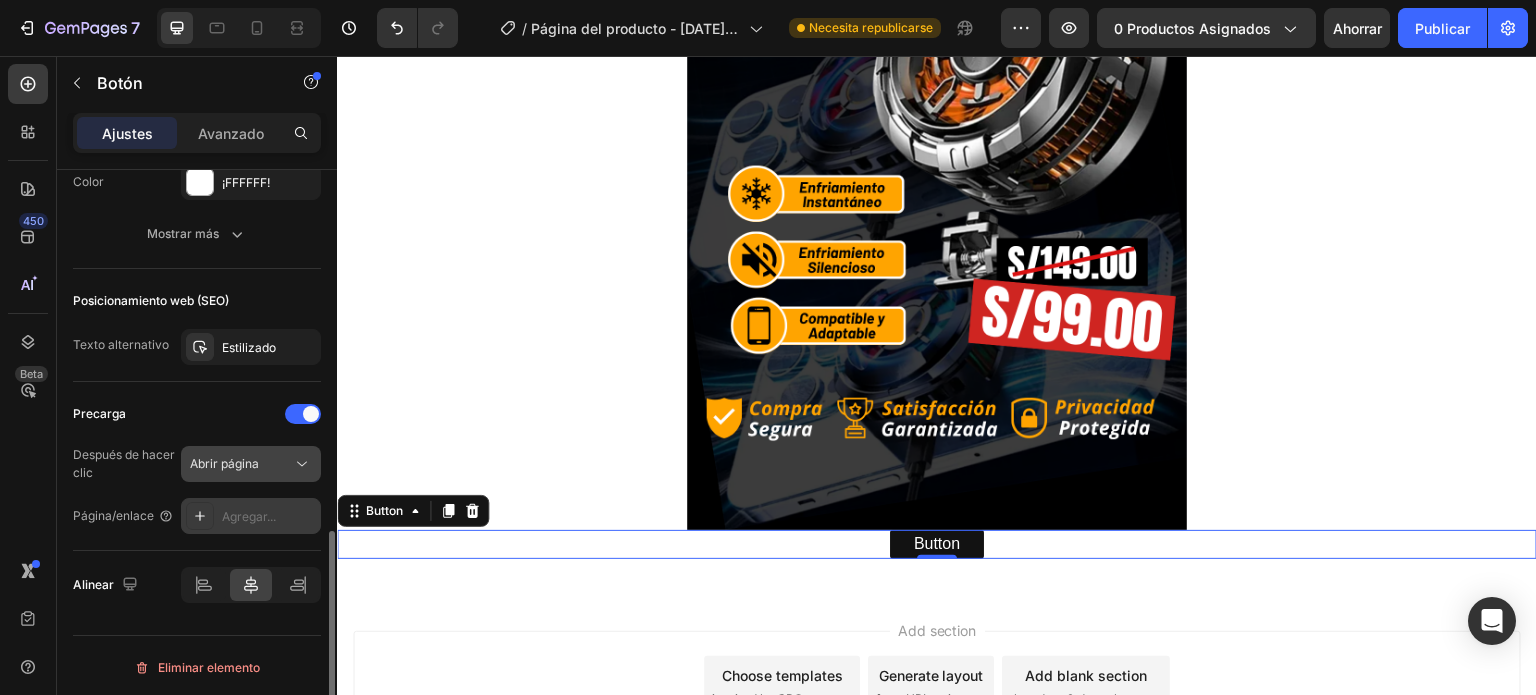 click 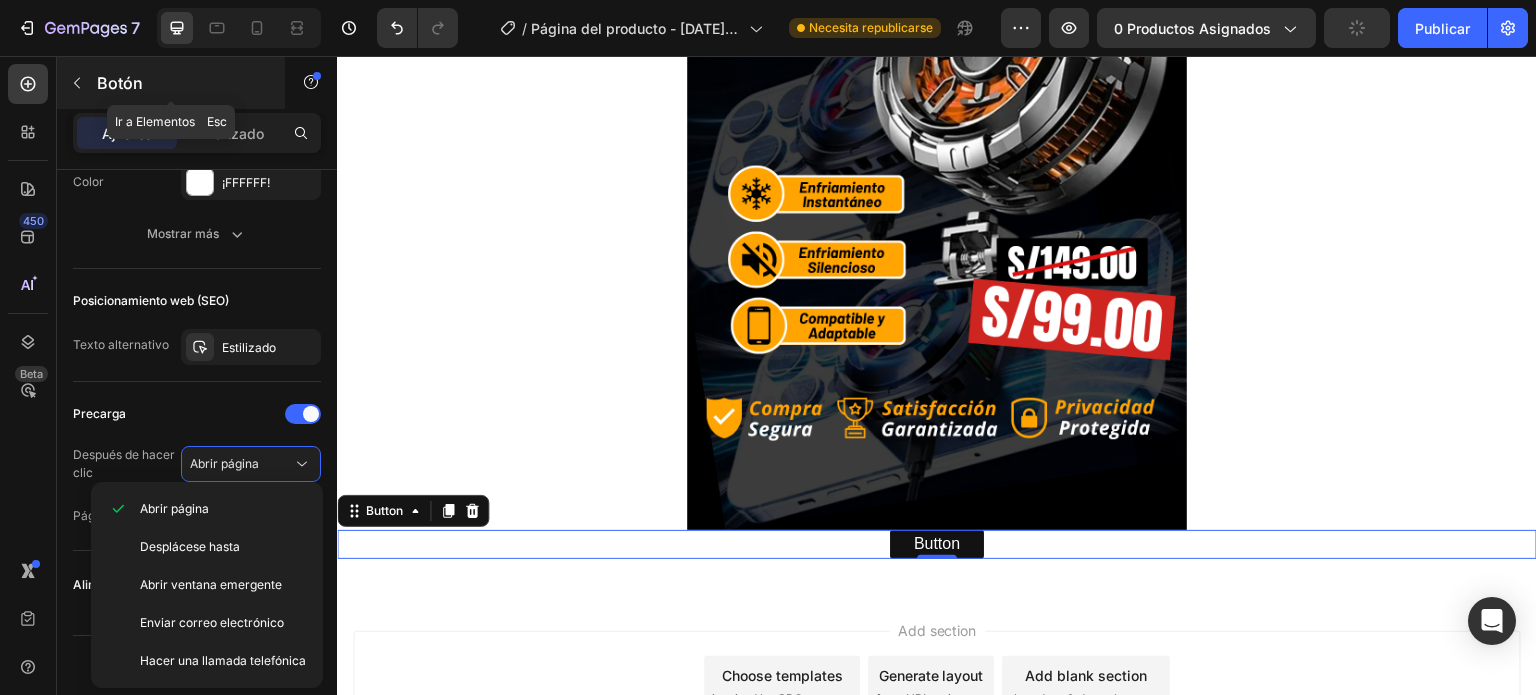 click 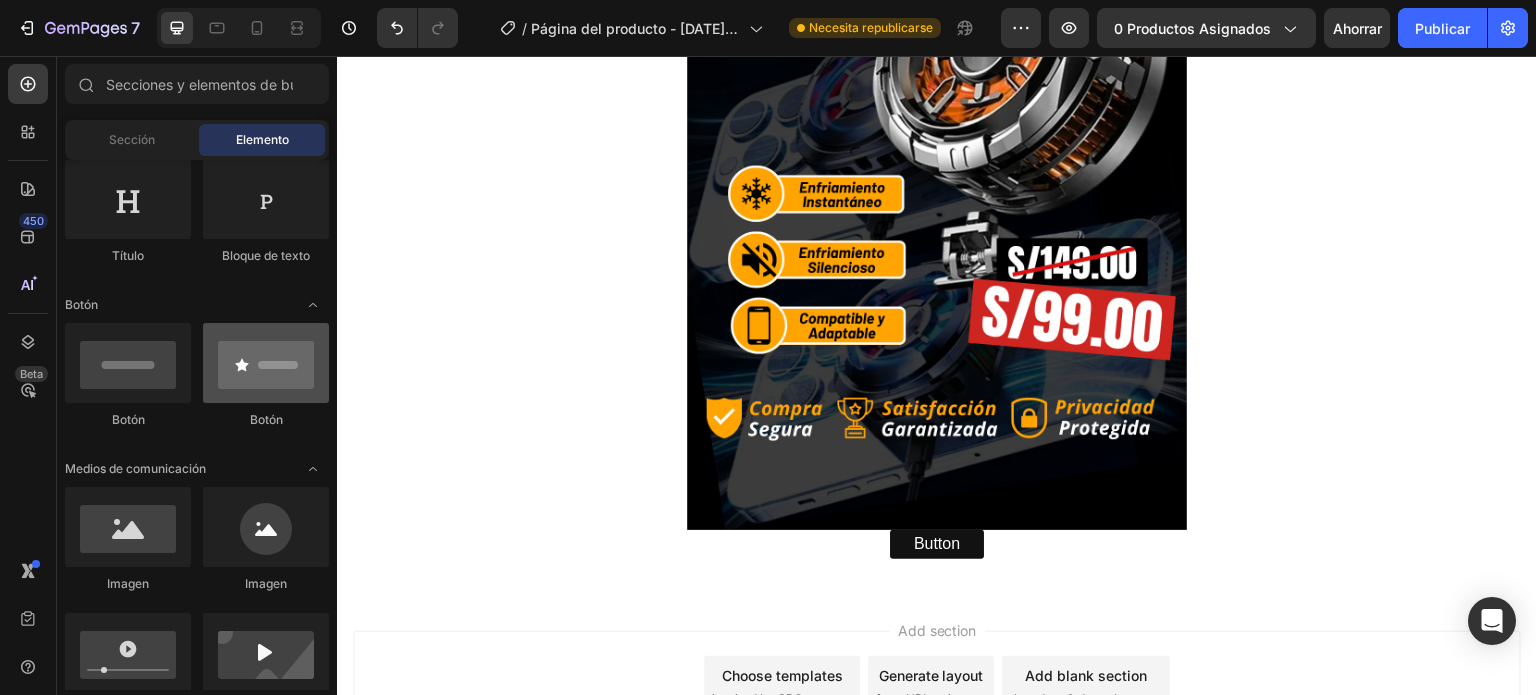 scroll, scrollTop: 235, scrollLeft: 0, axis: vertical 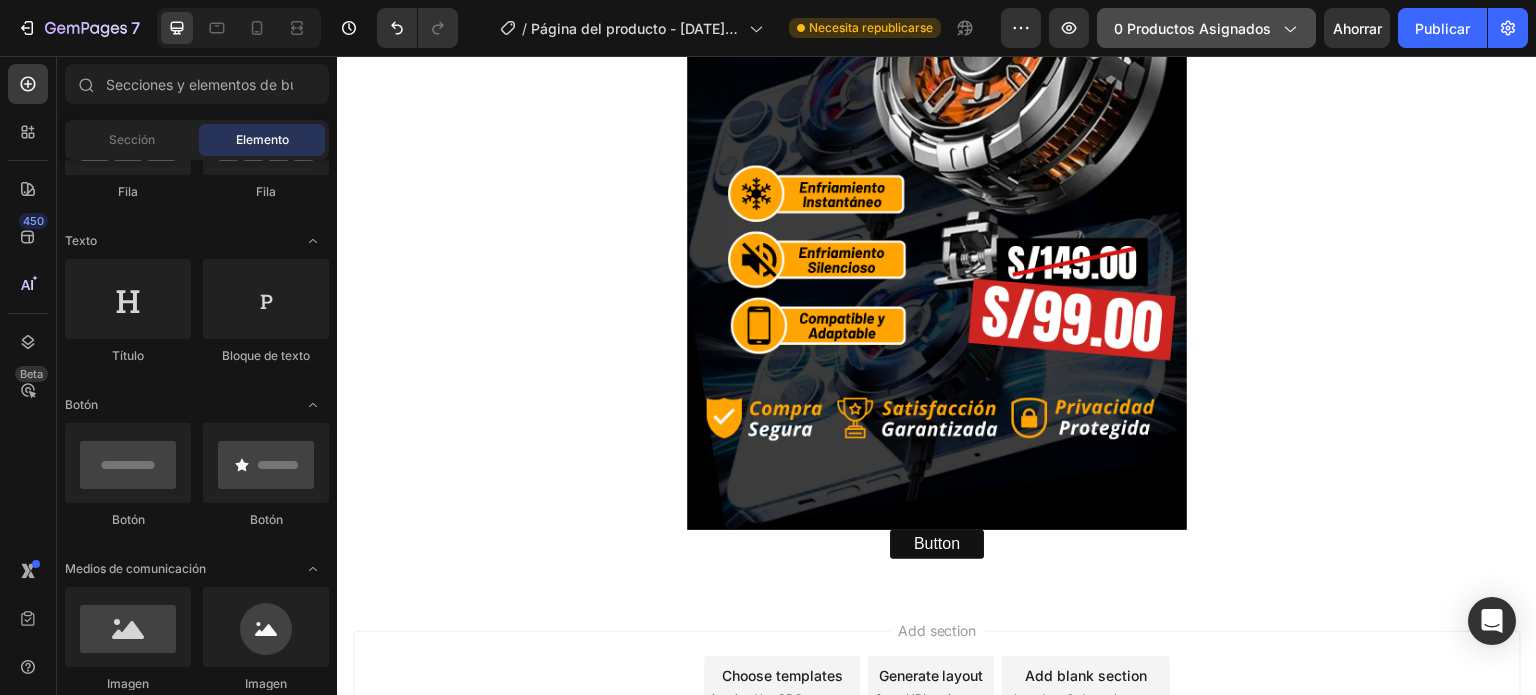 click 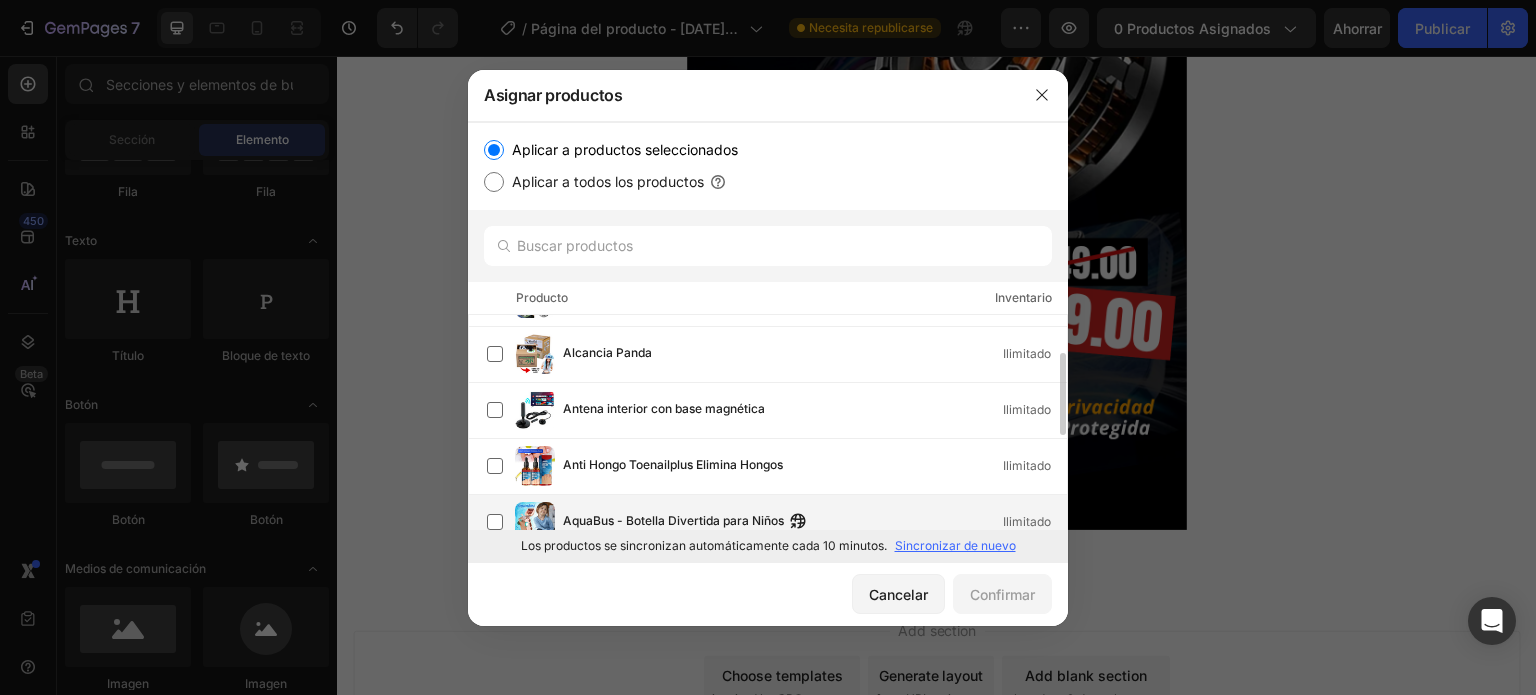 scroll, scrollTop: 200, scrollLeft: 0, axis: vertical 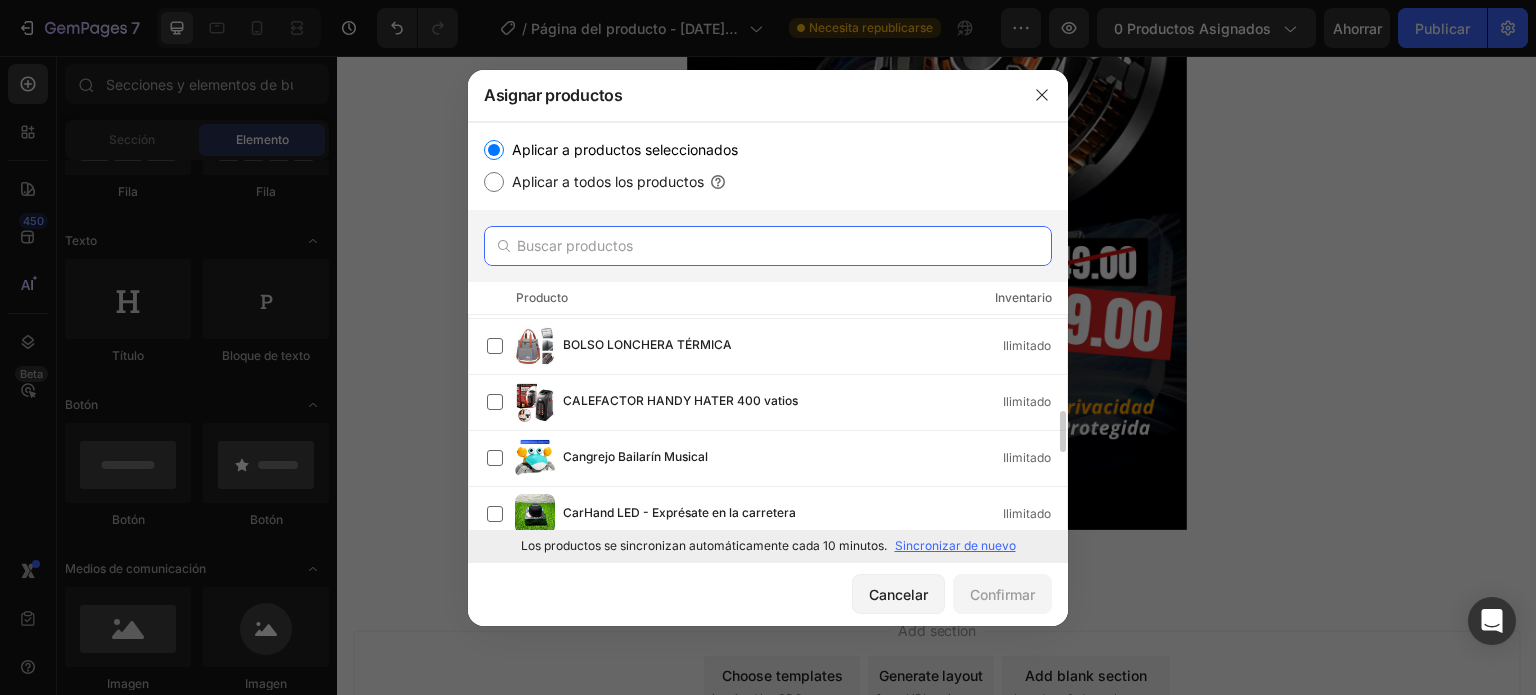 click at bounding box center (768, 246) 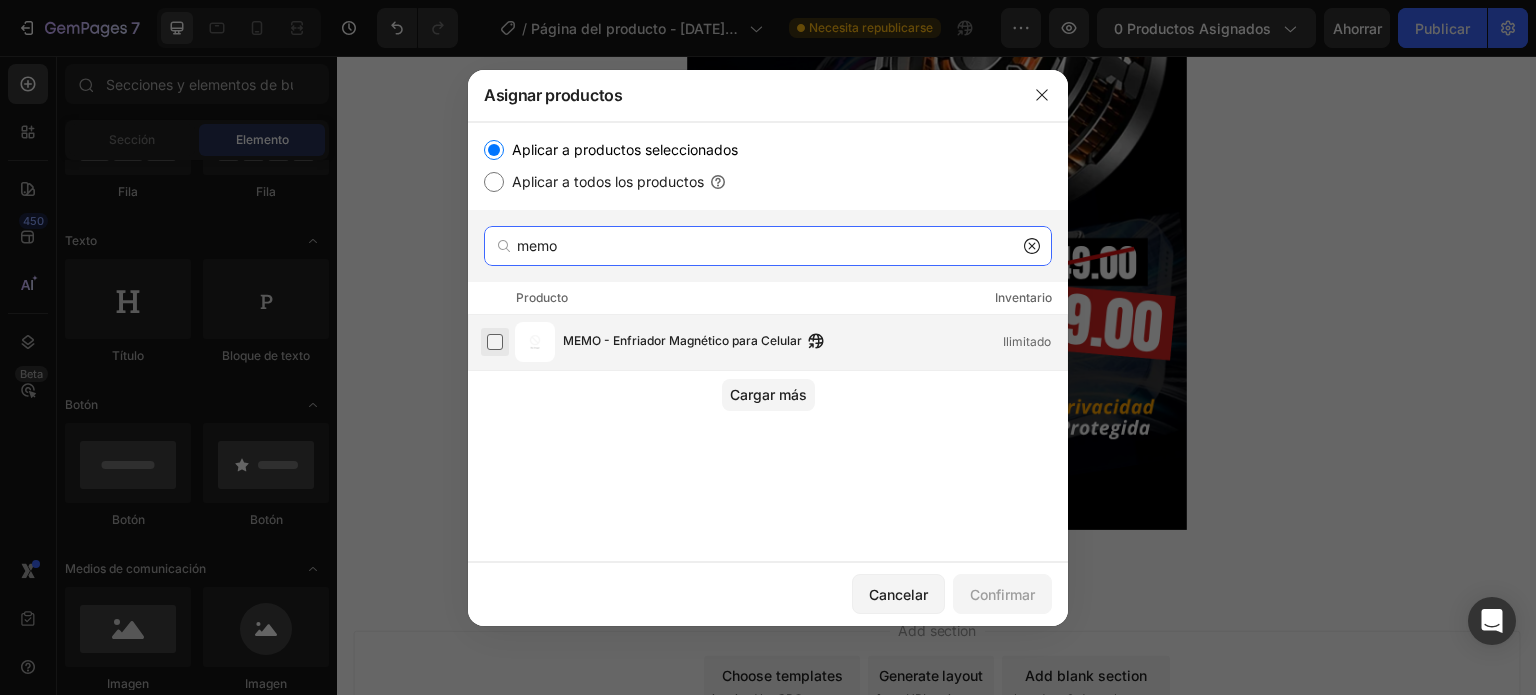 type on "memo" 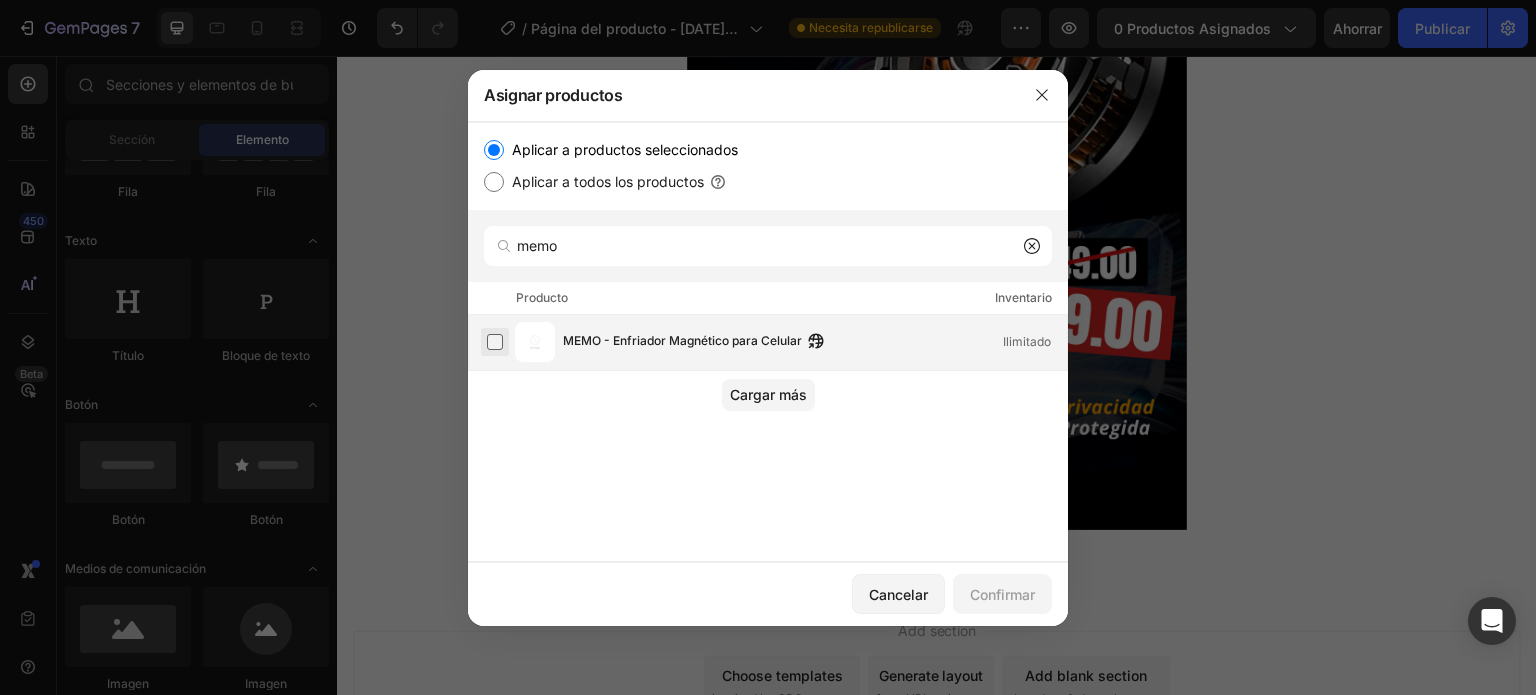 click at bounding box center (495, 342) 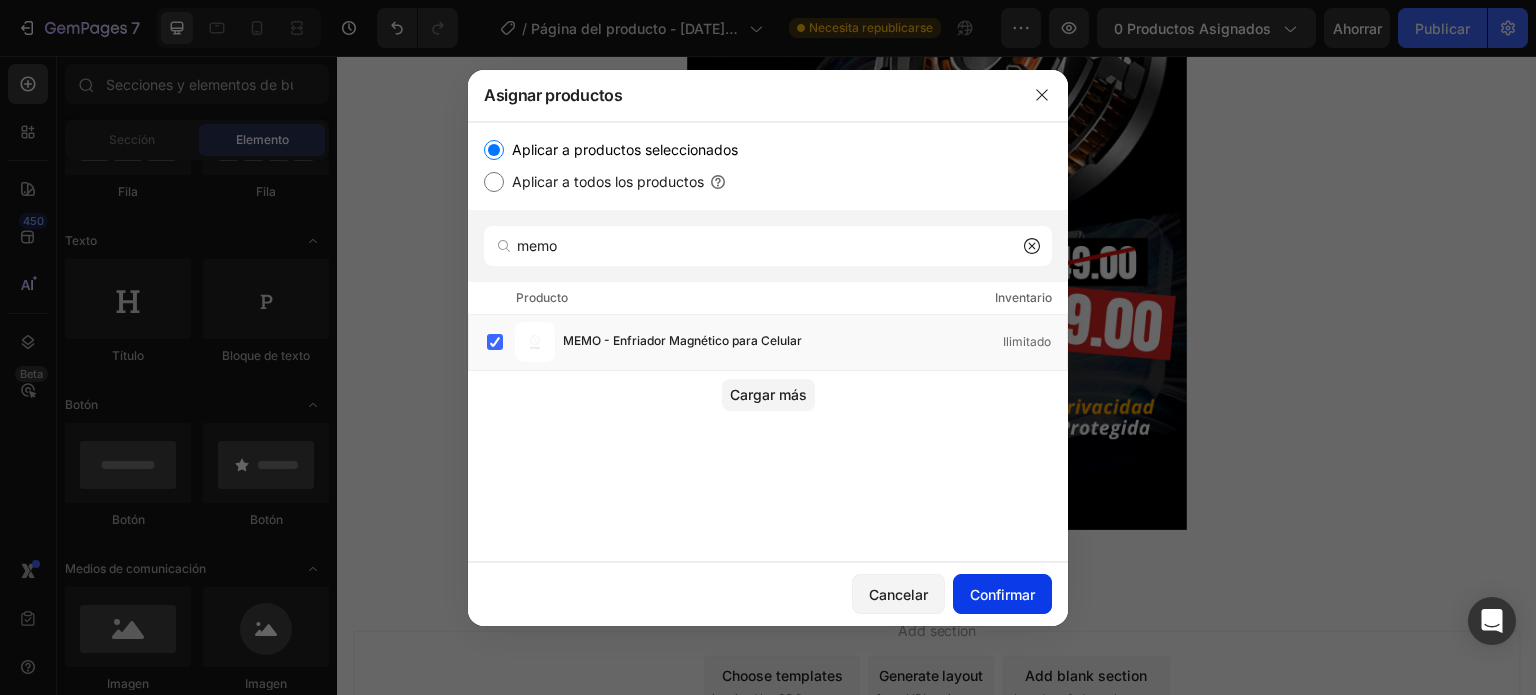 click on "Confirmar" at bounding box center [1002, 594] 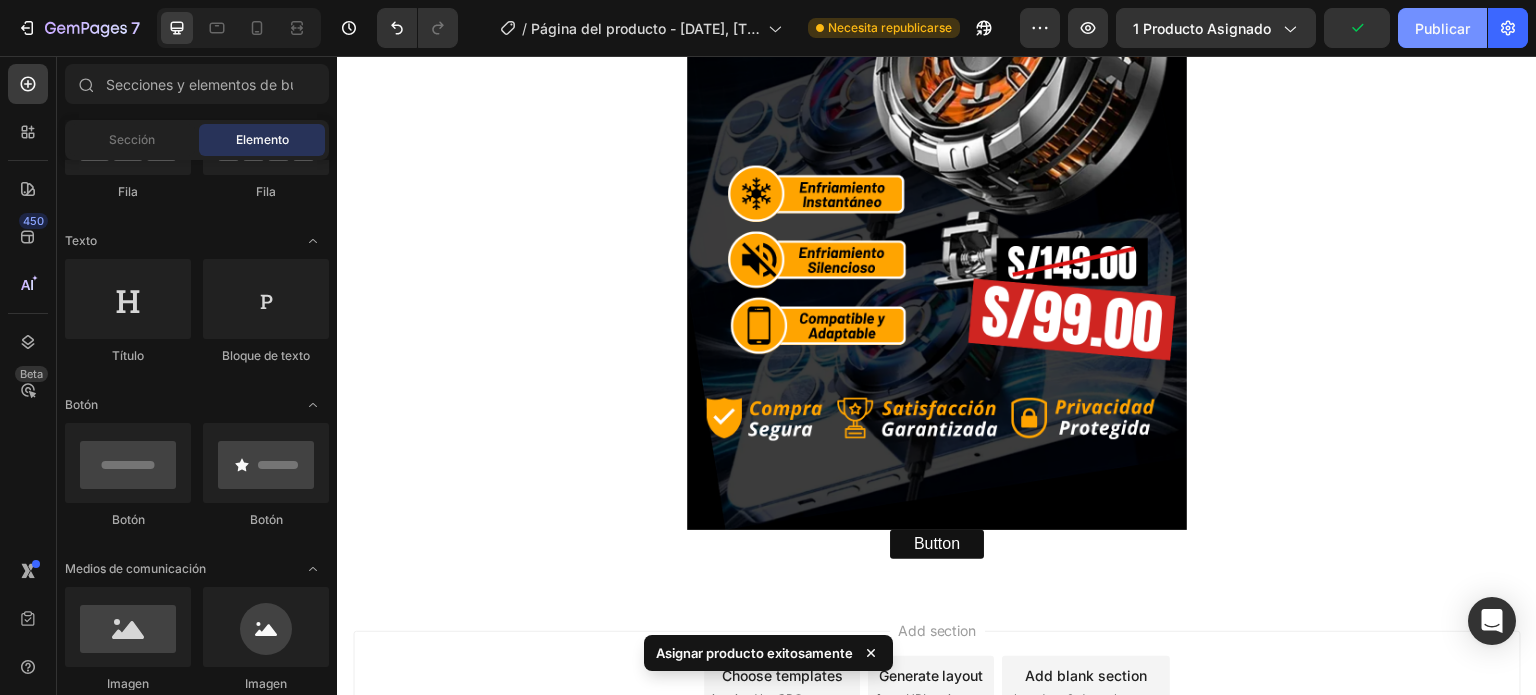click on "Publicar" 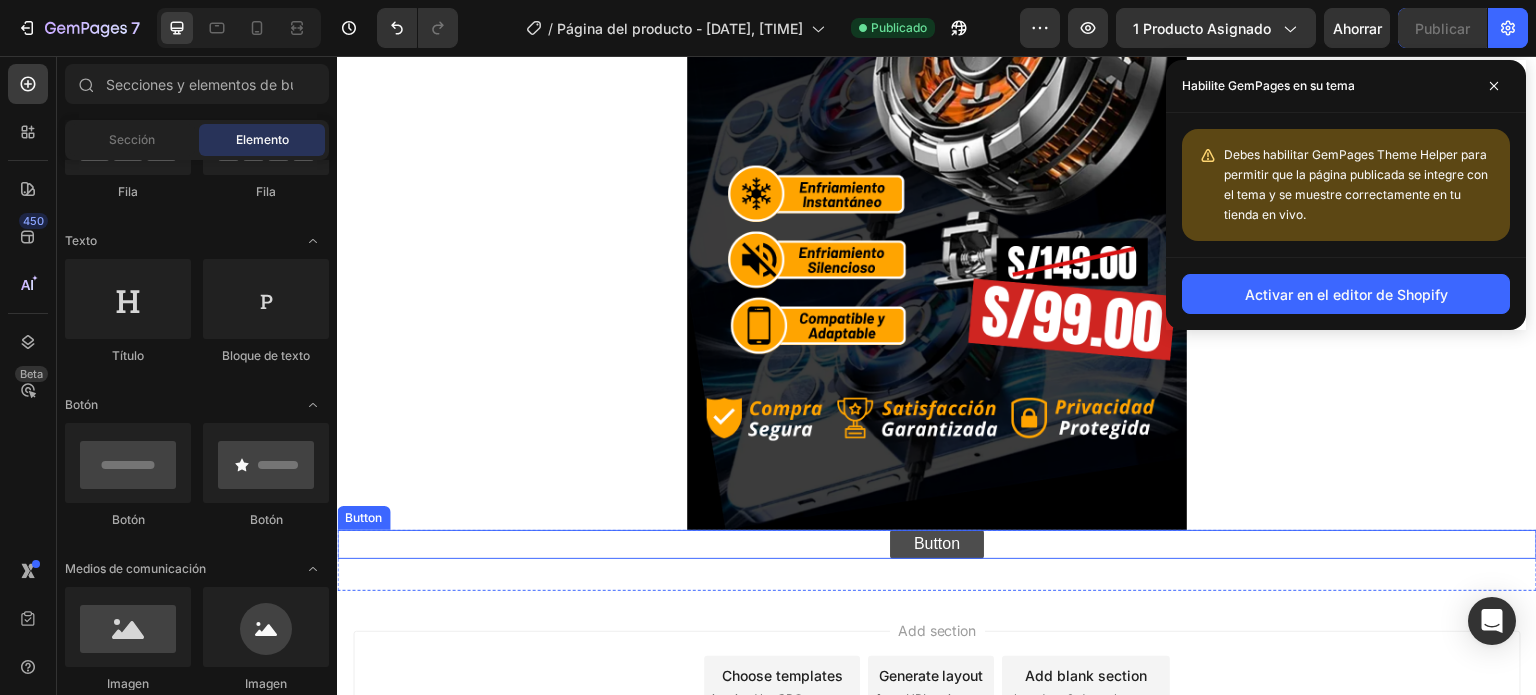 click on "Button" at bounding box center (937, 544) 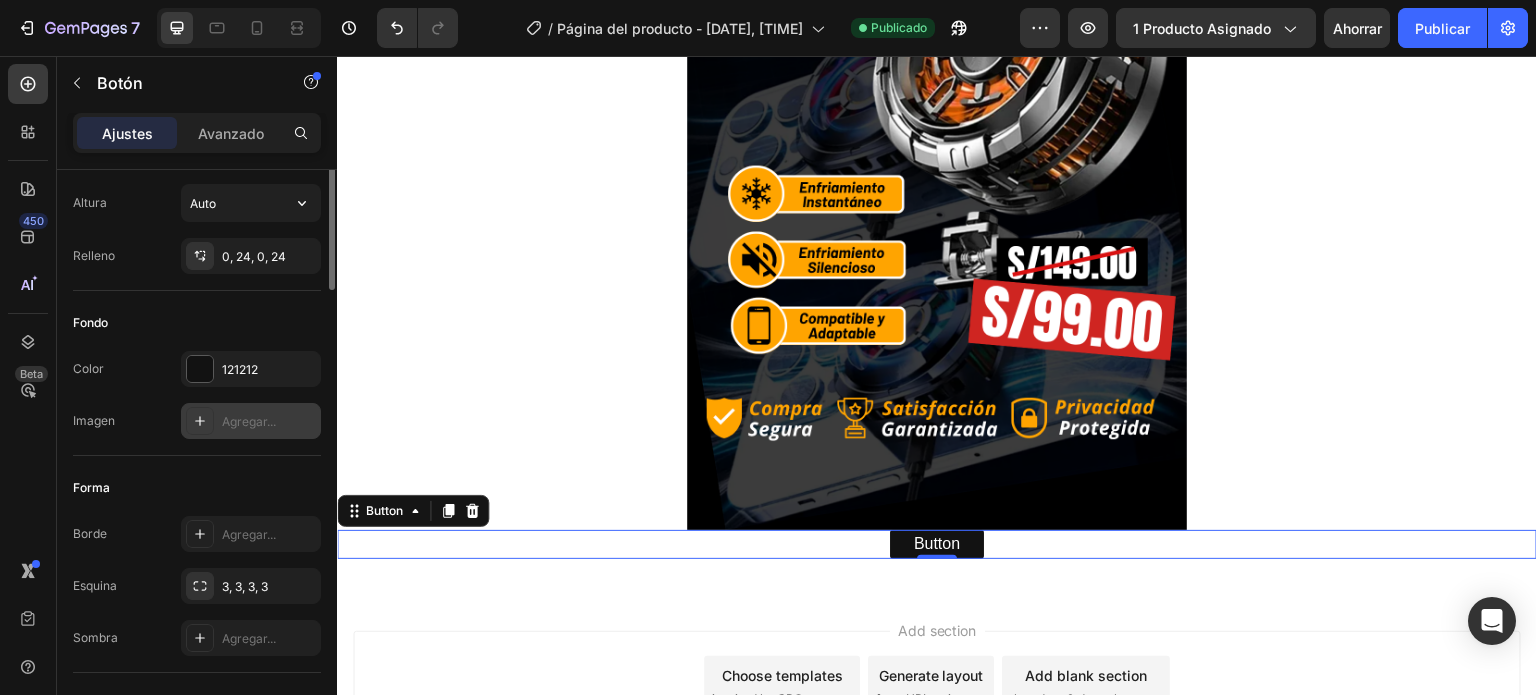 scroll, scrollTop: 0, scrollLeft: 0, axis: both 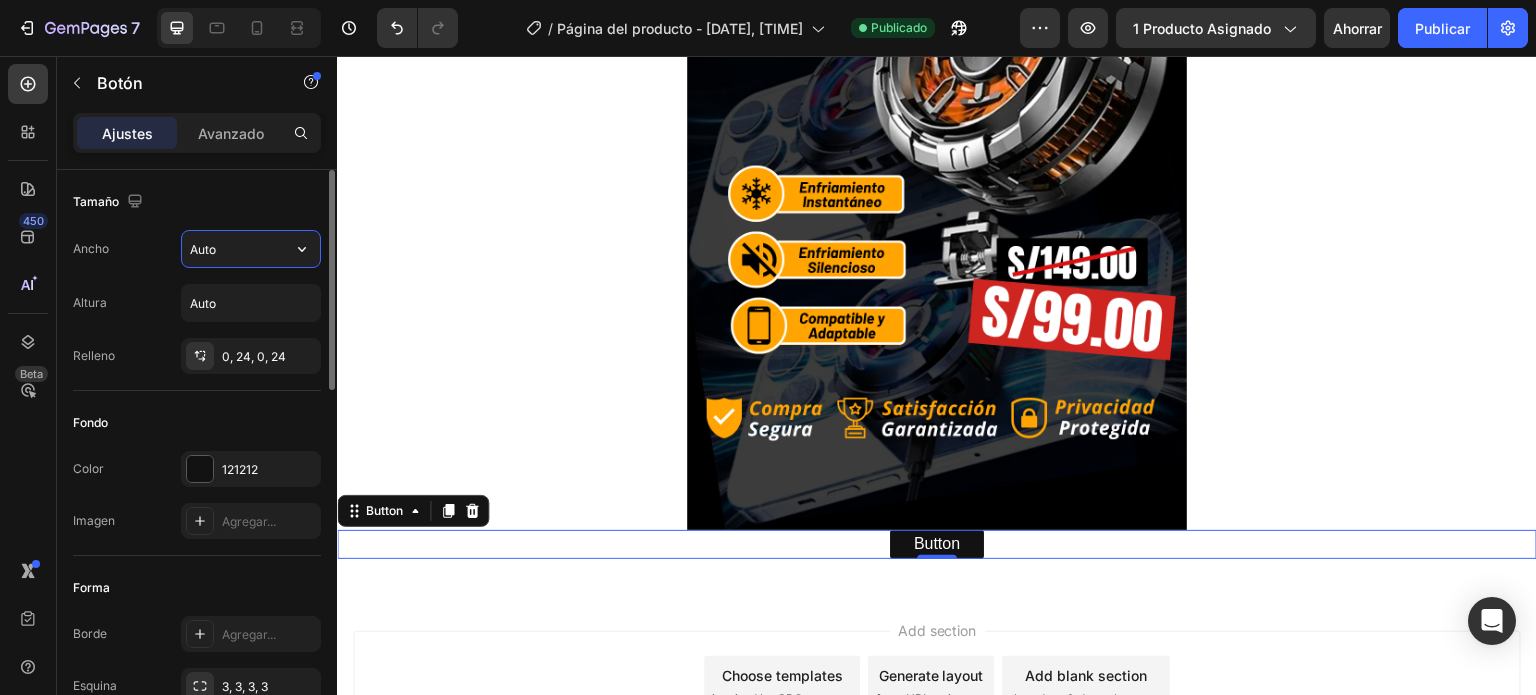 click on "Auto" at bounding box center [251, 249] 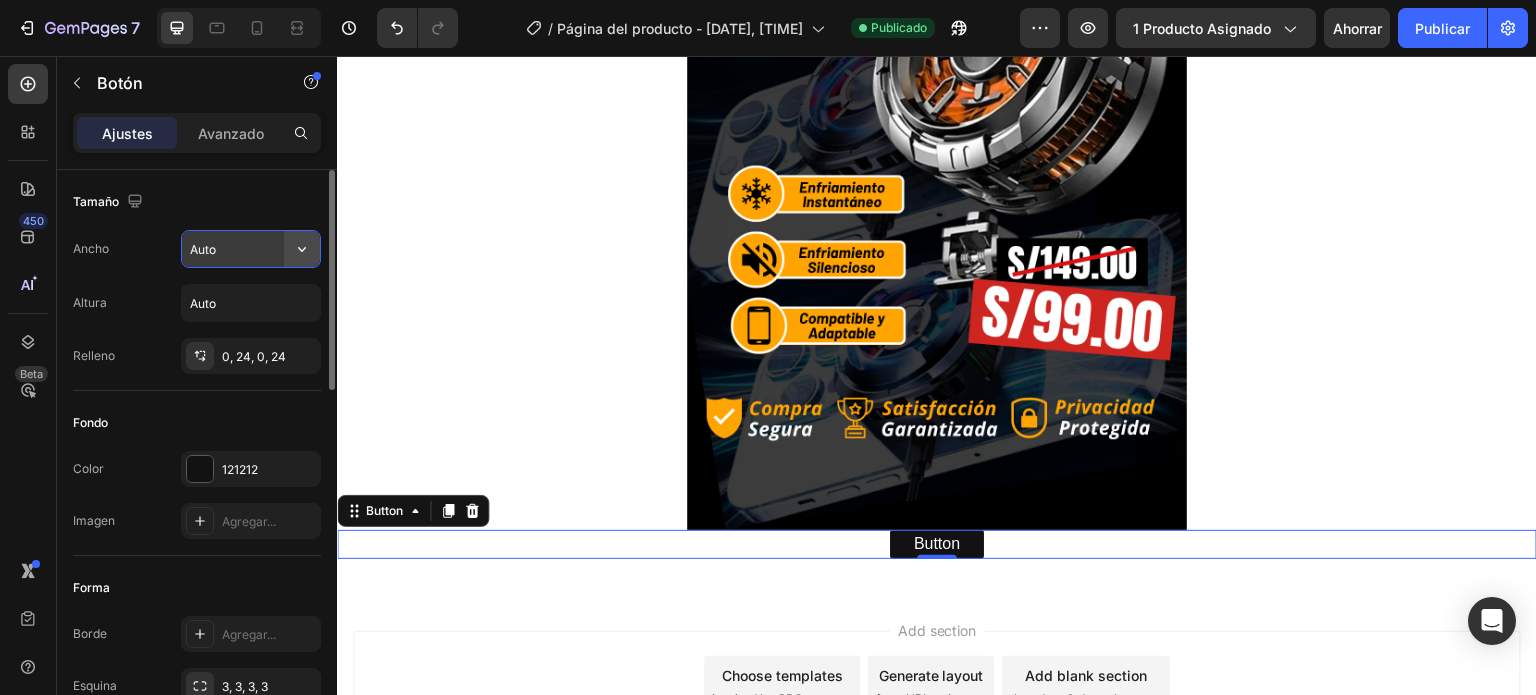 click 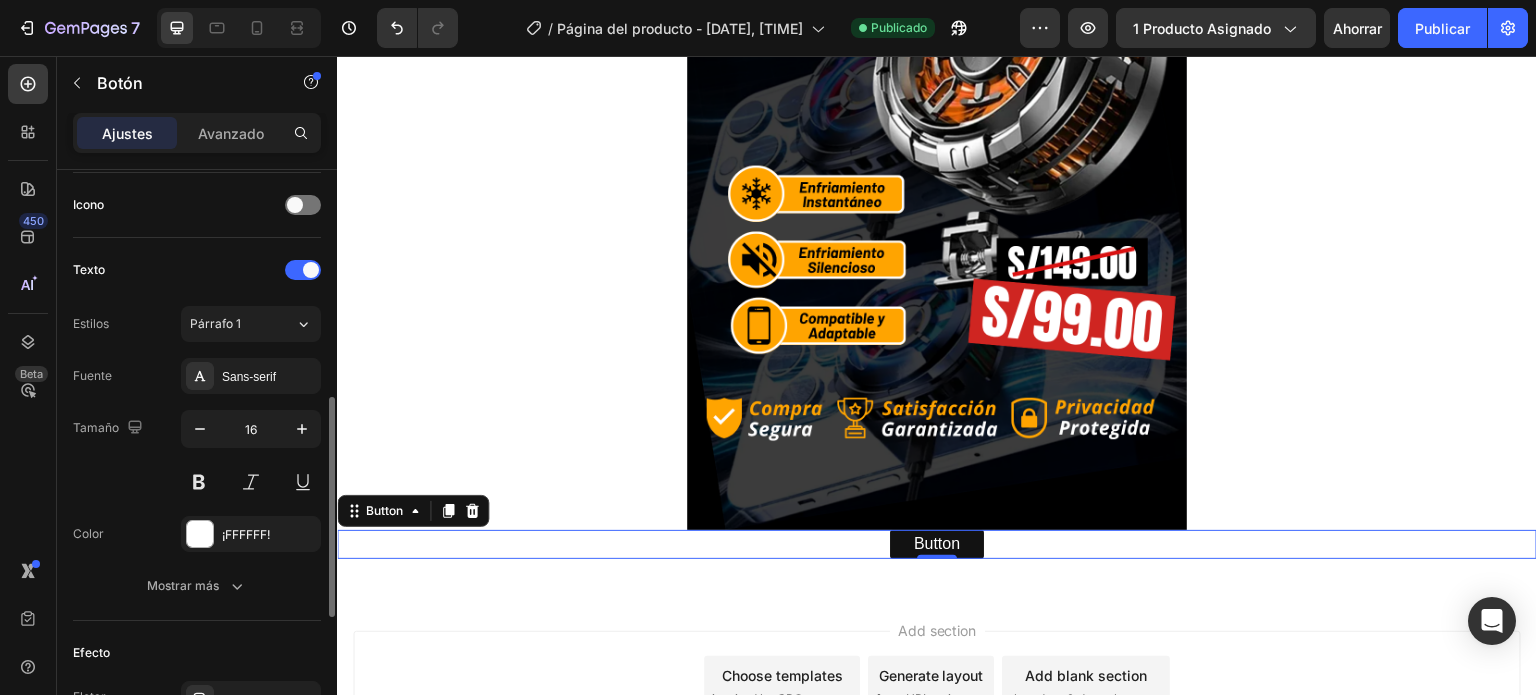 scroll, scrollTop: 0, scrollLeft: 0, axis: both 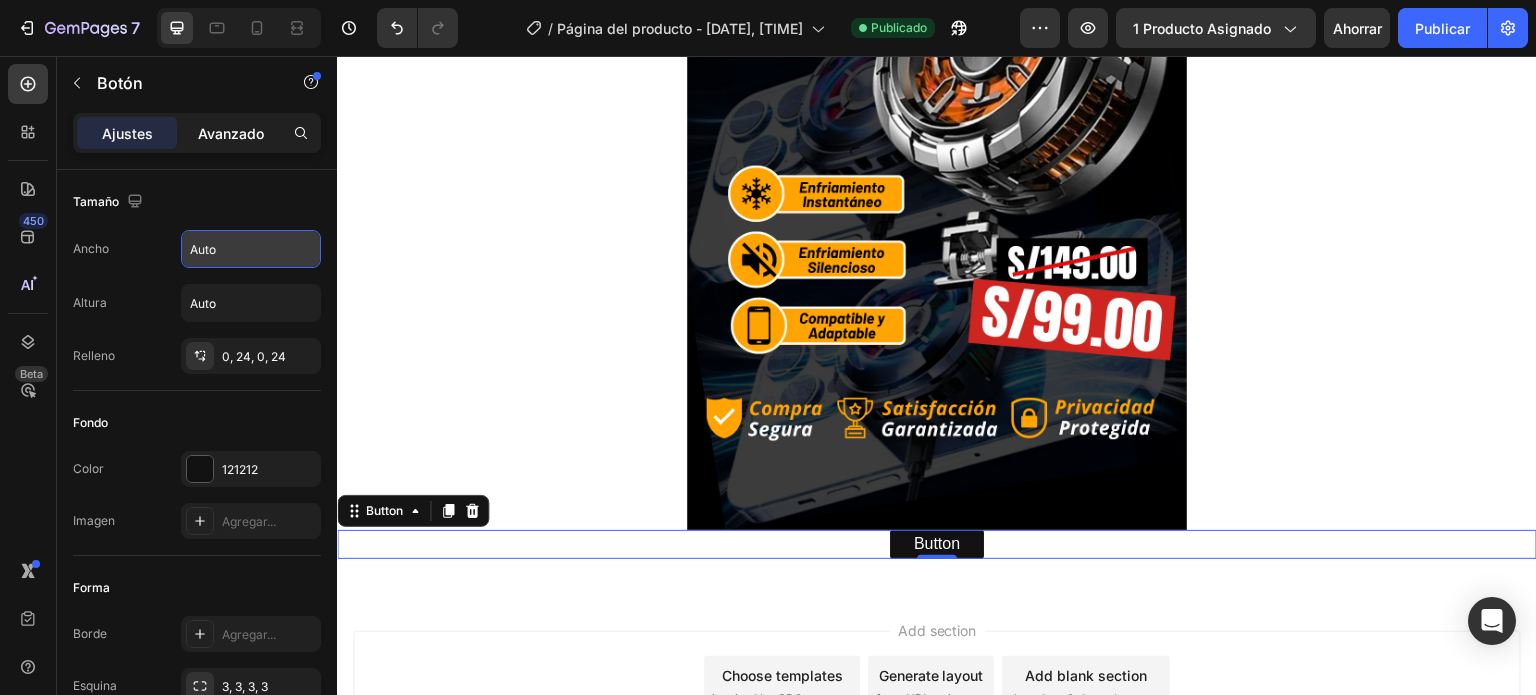 click on "Avanzado" at bounding box center (231, 133) 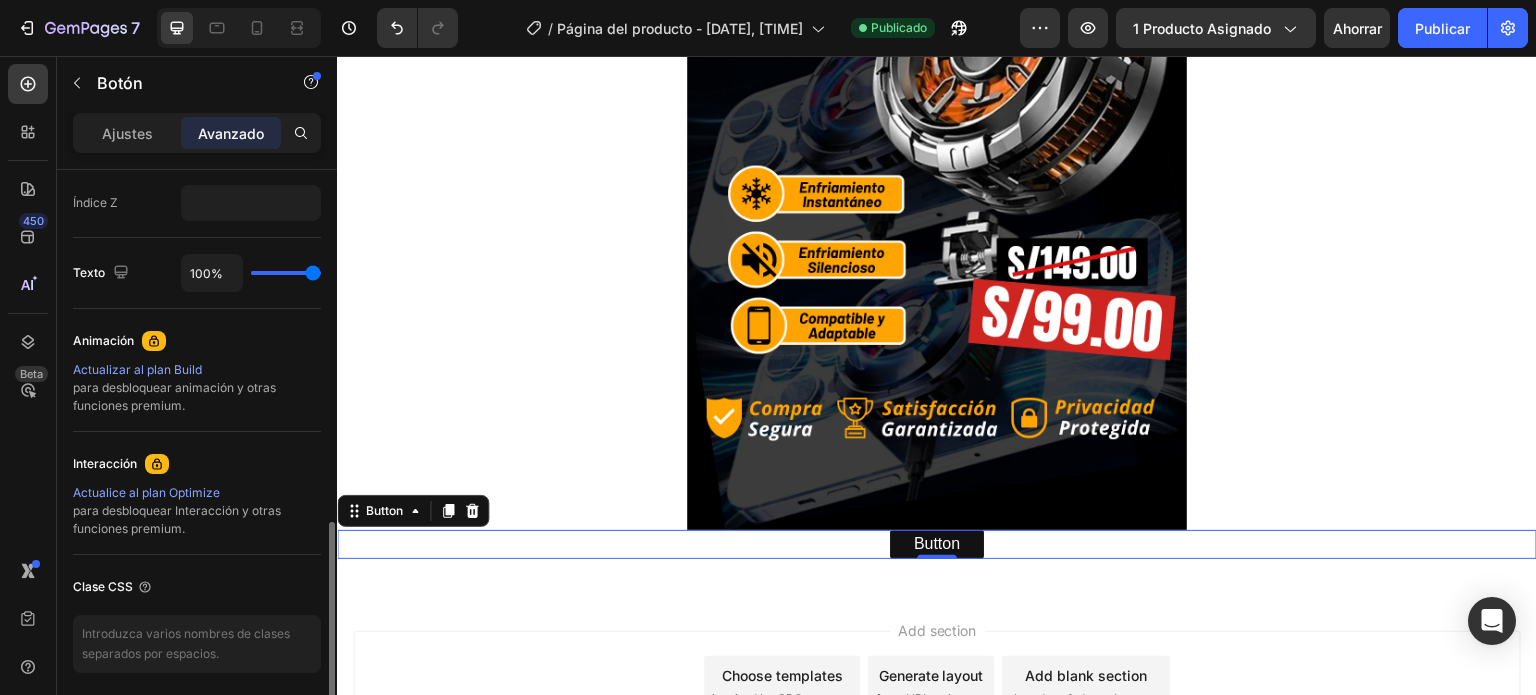 scroll, scrollTop: 1070, scrollLeft: 0, axis: vertical 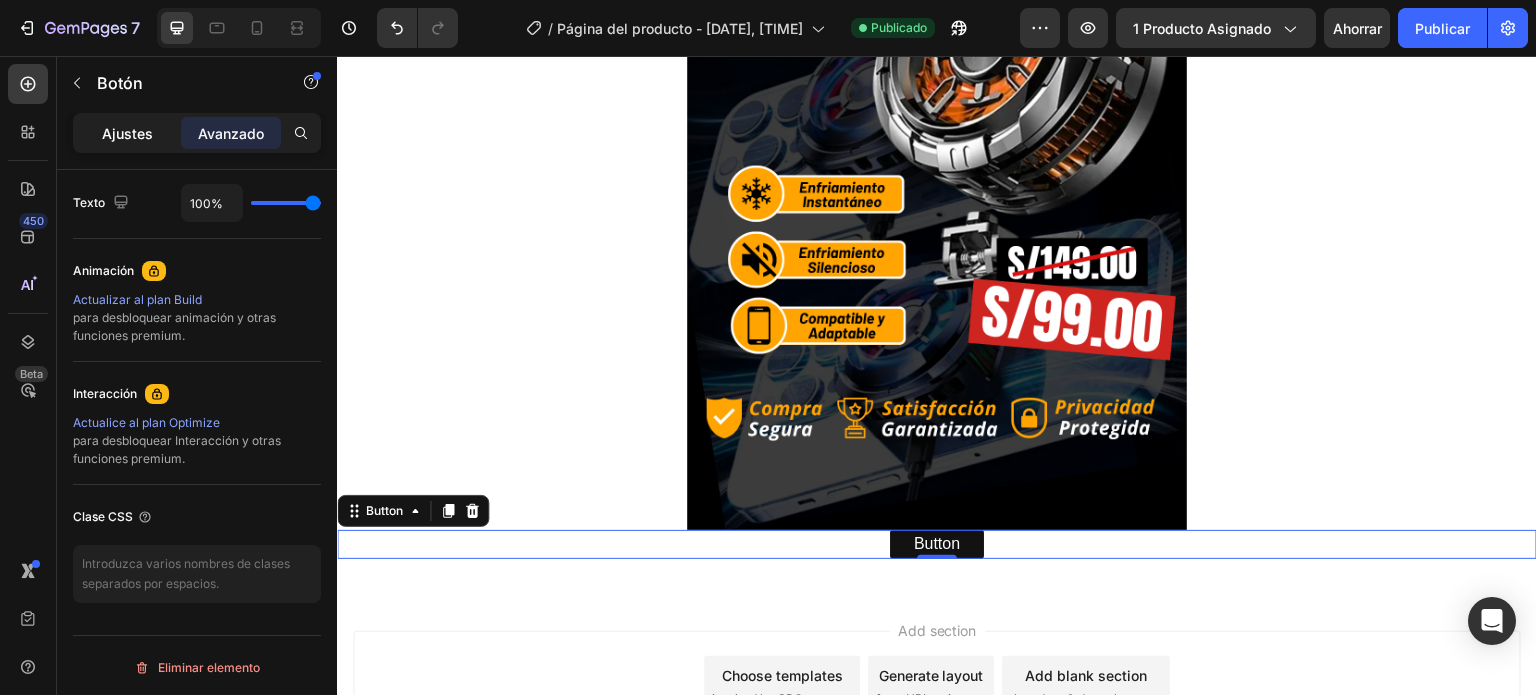 click on "Ajustes" at bounding box center (127, 133) 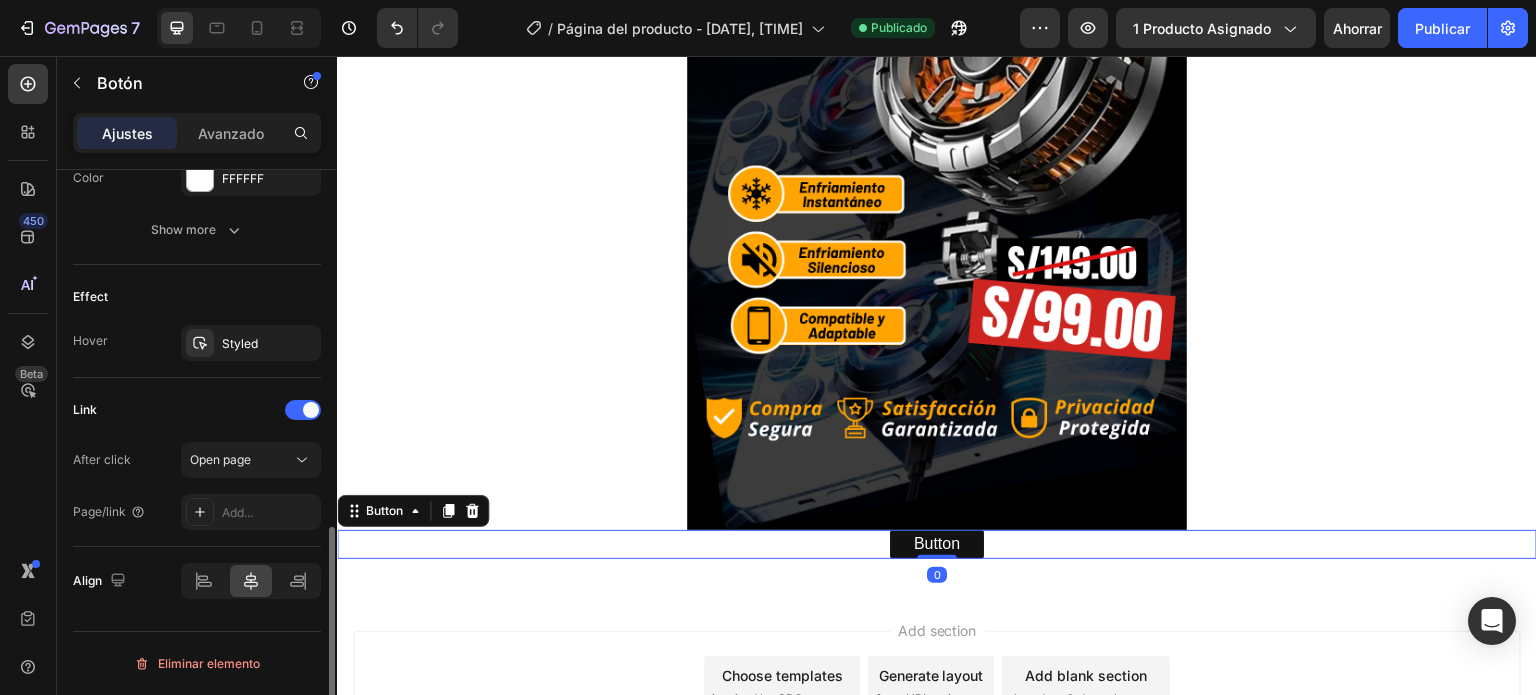 scroll, scrollTop: 952, scrollLeft: 0, axis: vertical 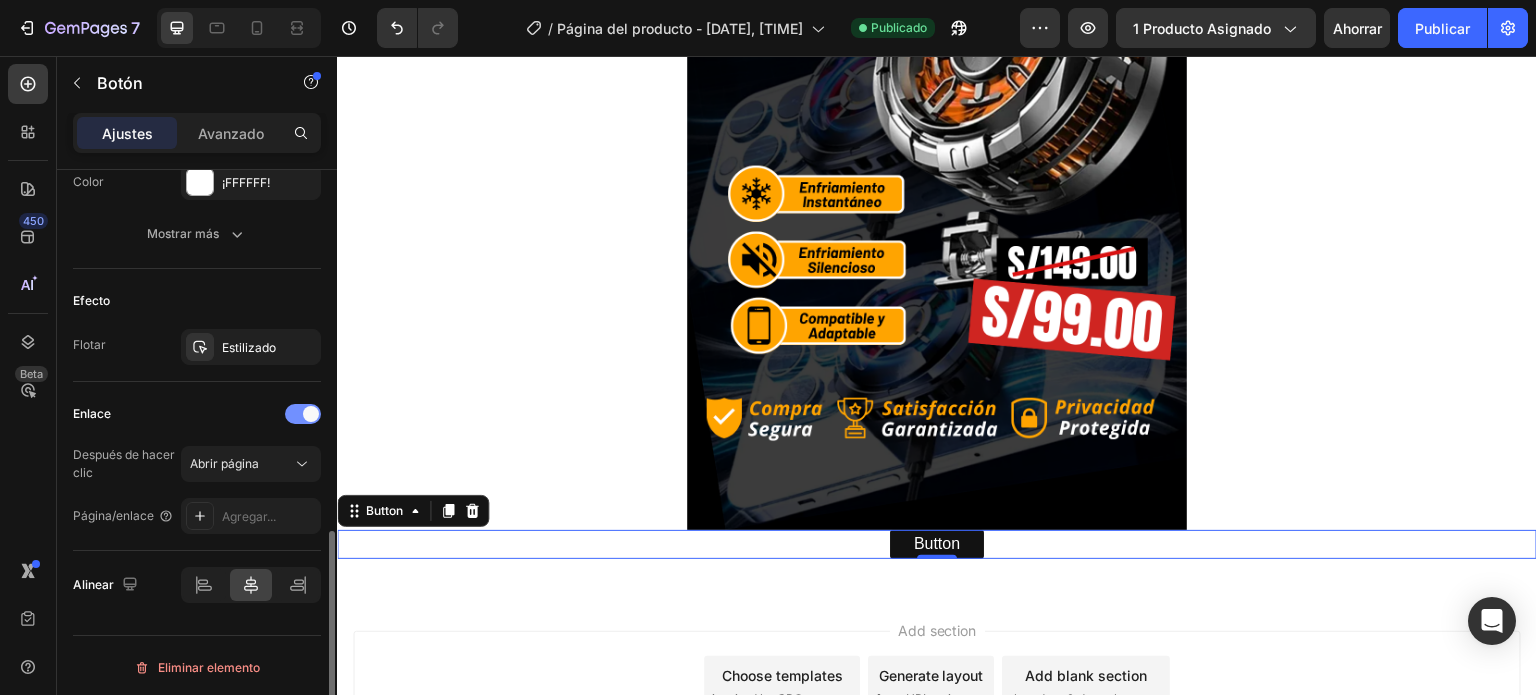 click at bounding box center (303, 414) 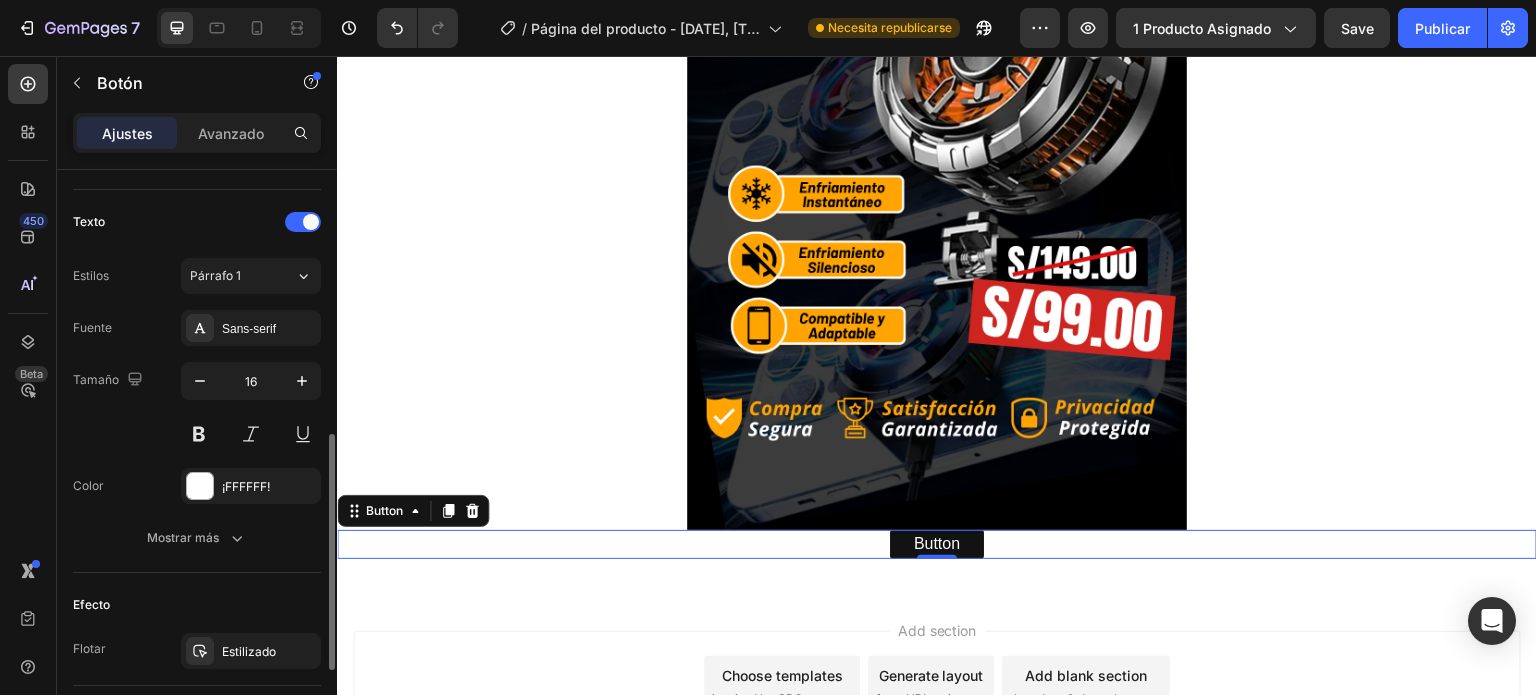 scroll, scrollTop: 548, scrollLeft: 0, axis: vertical 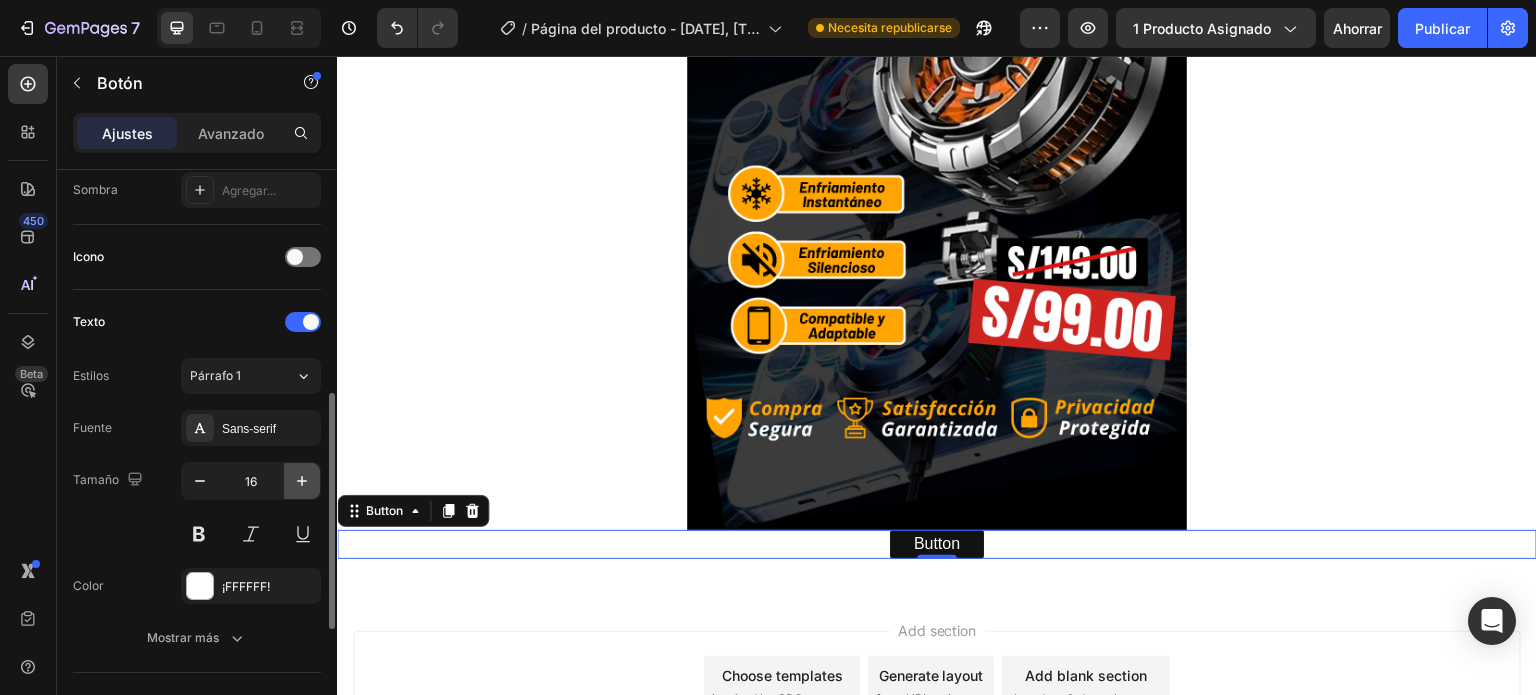 click 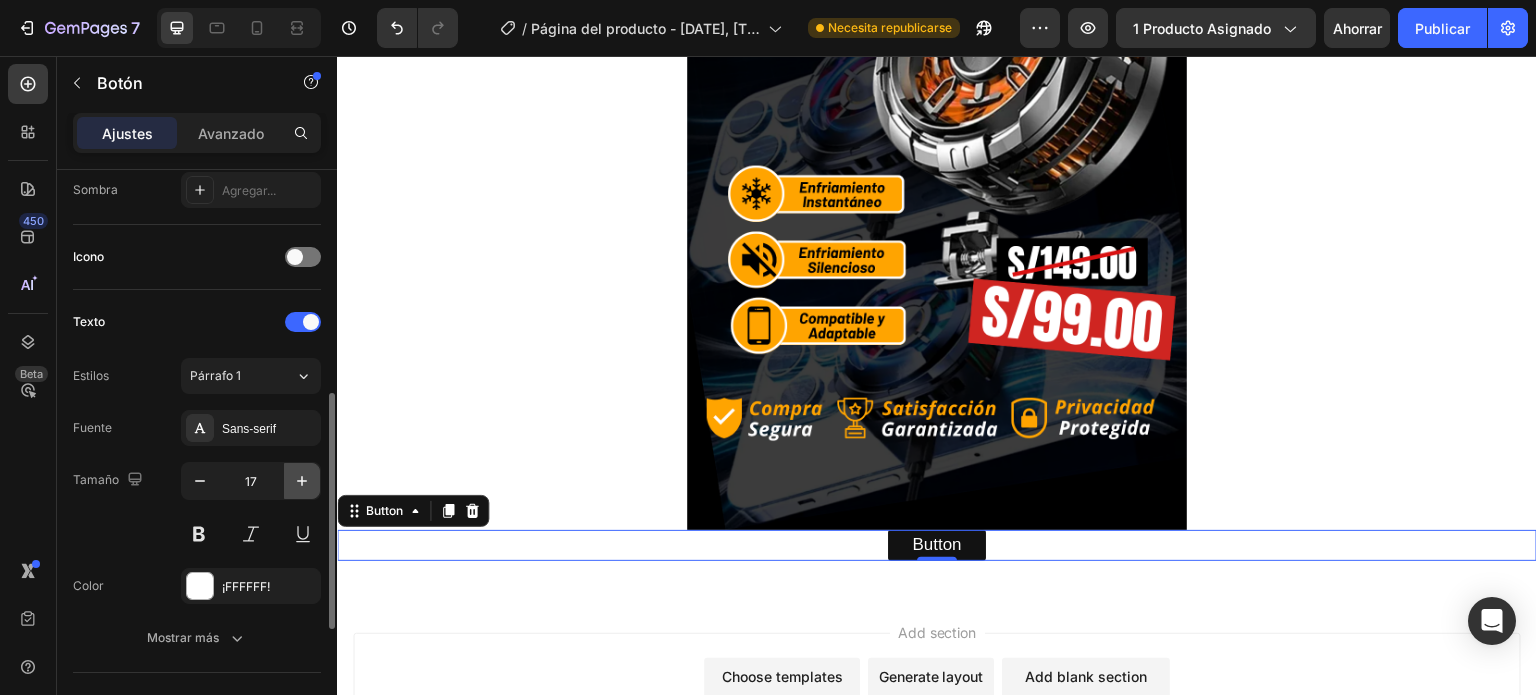 click 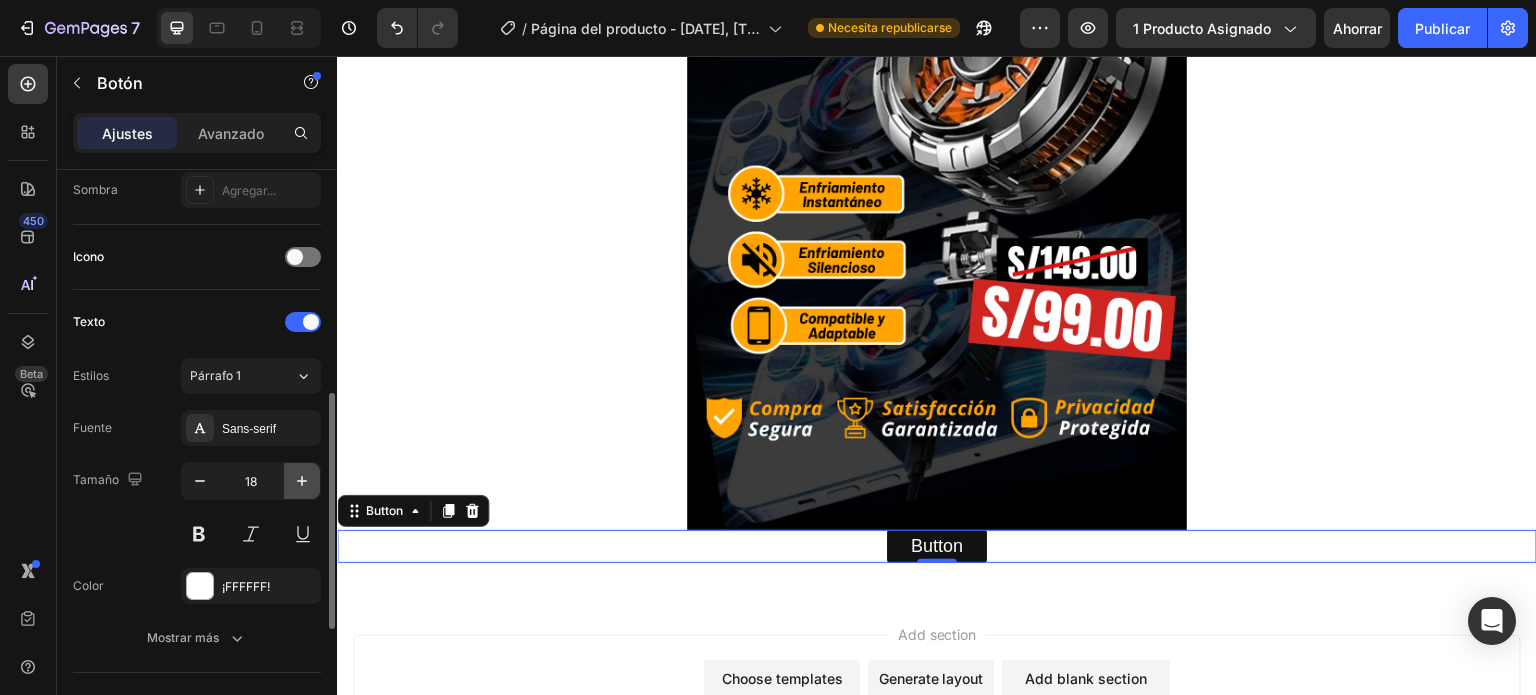 click 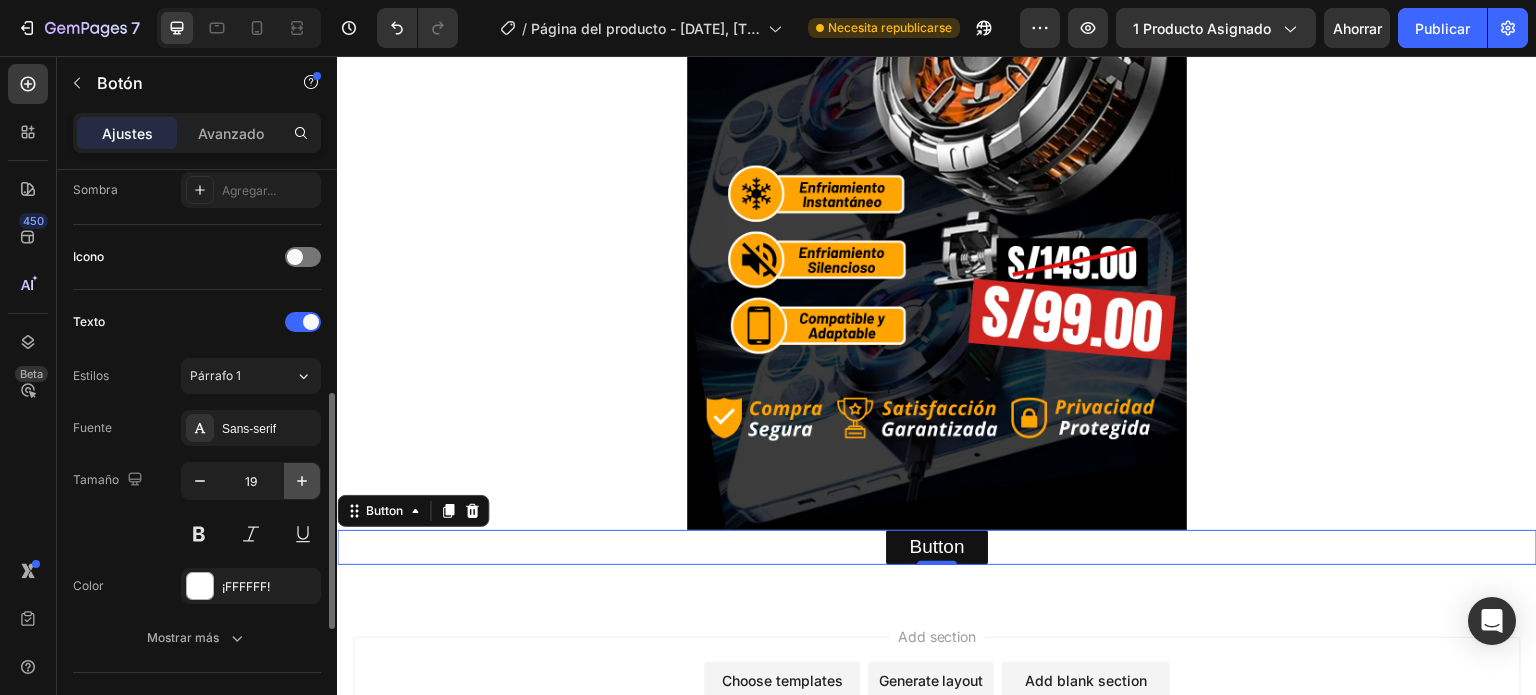 click 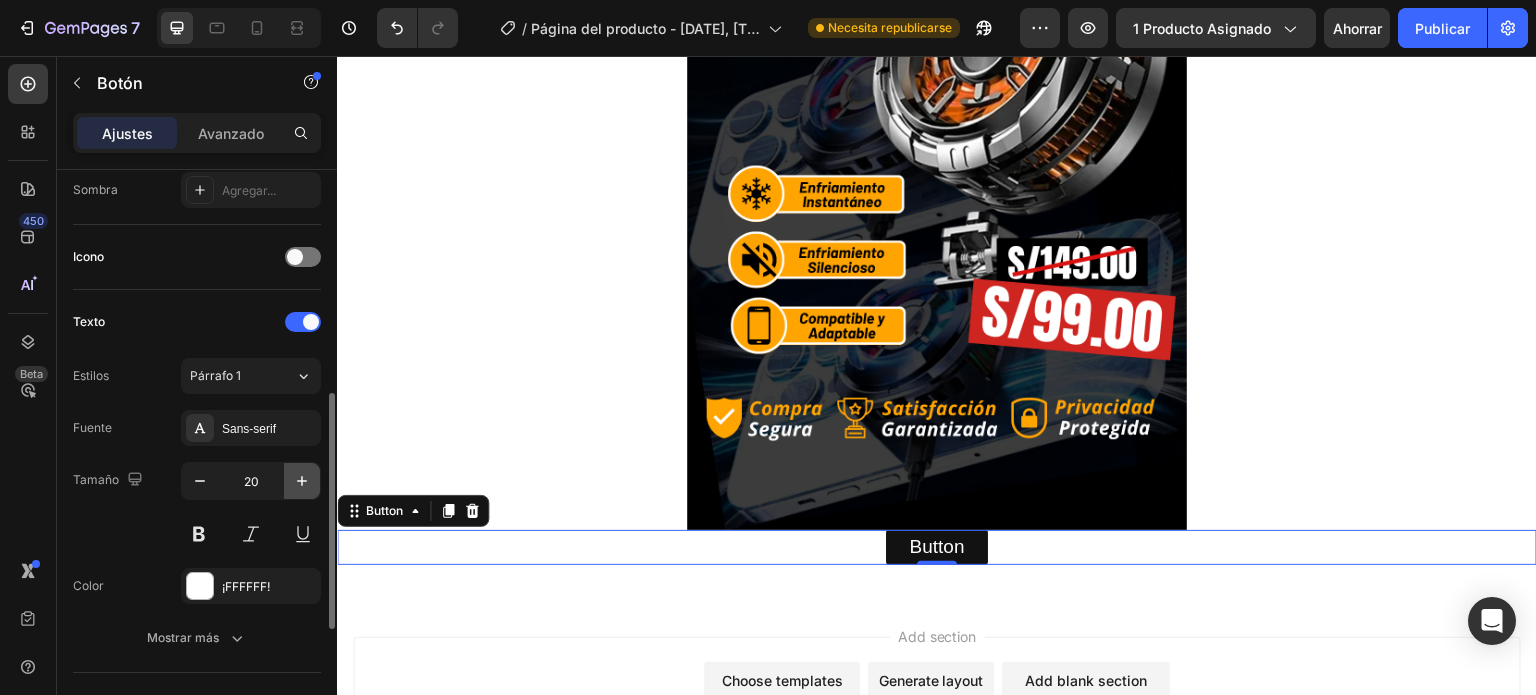 click 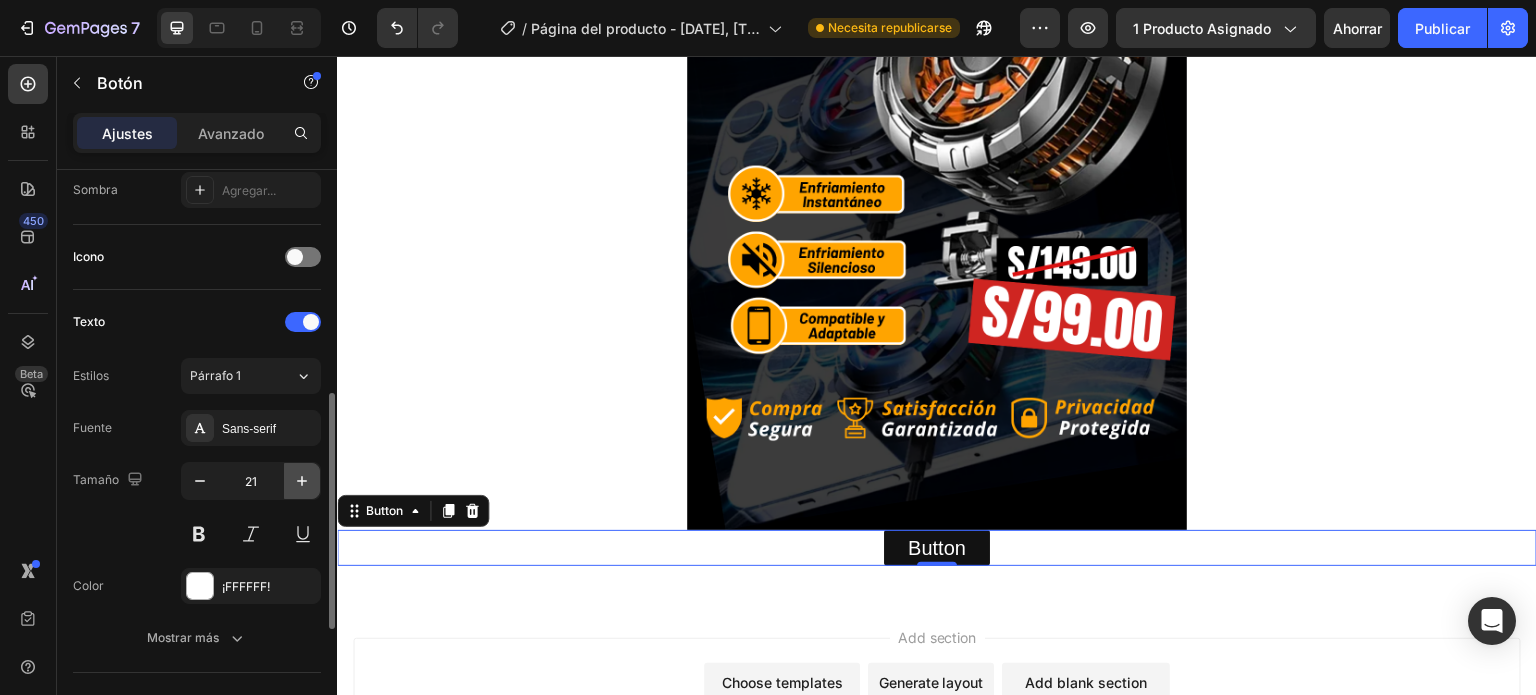click 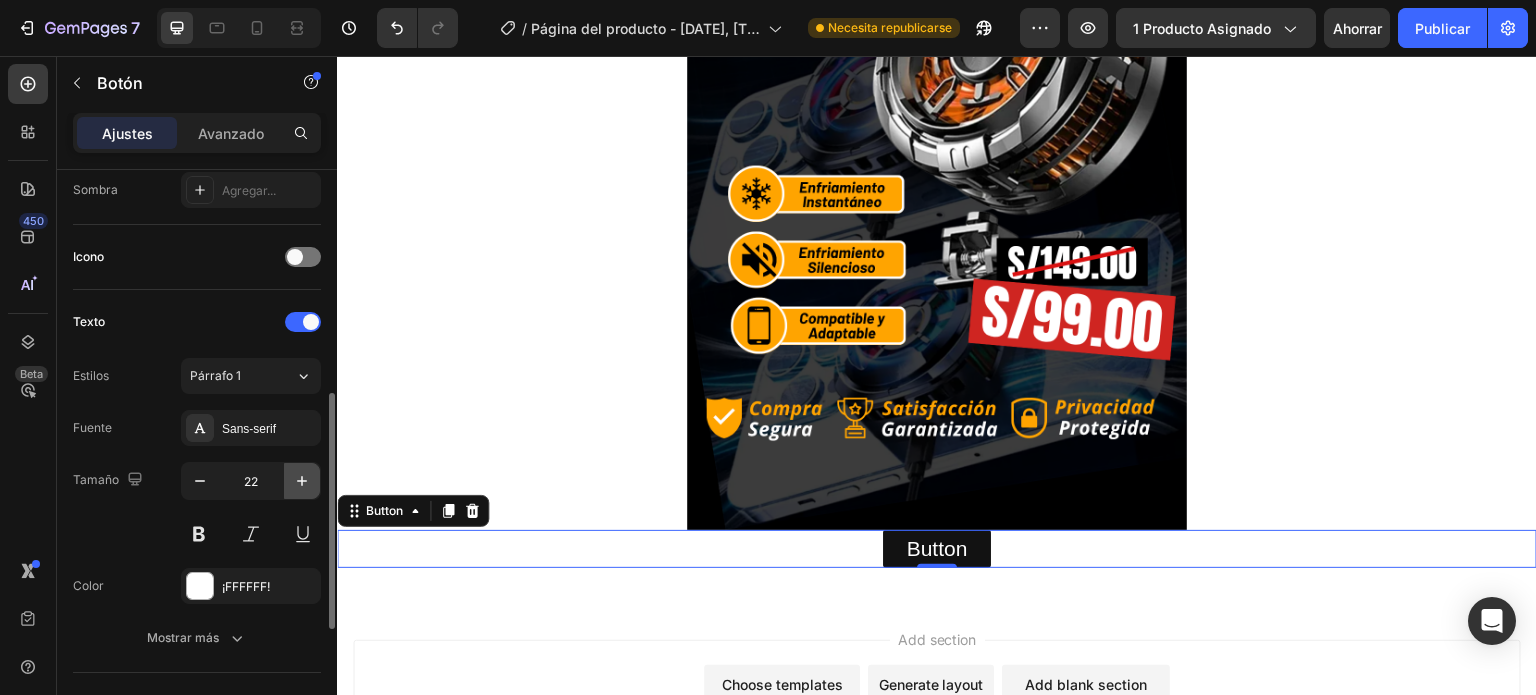 click 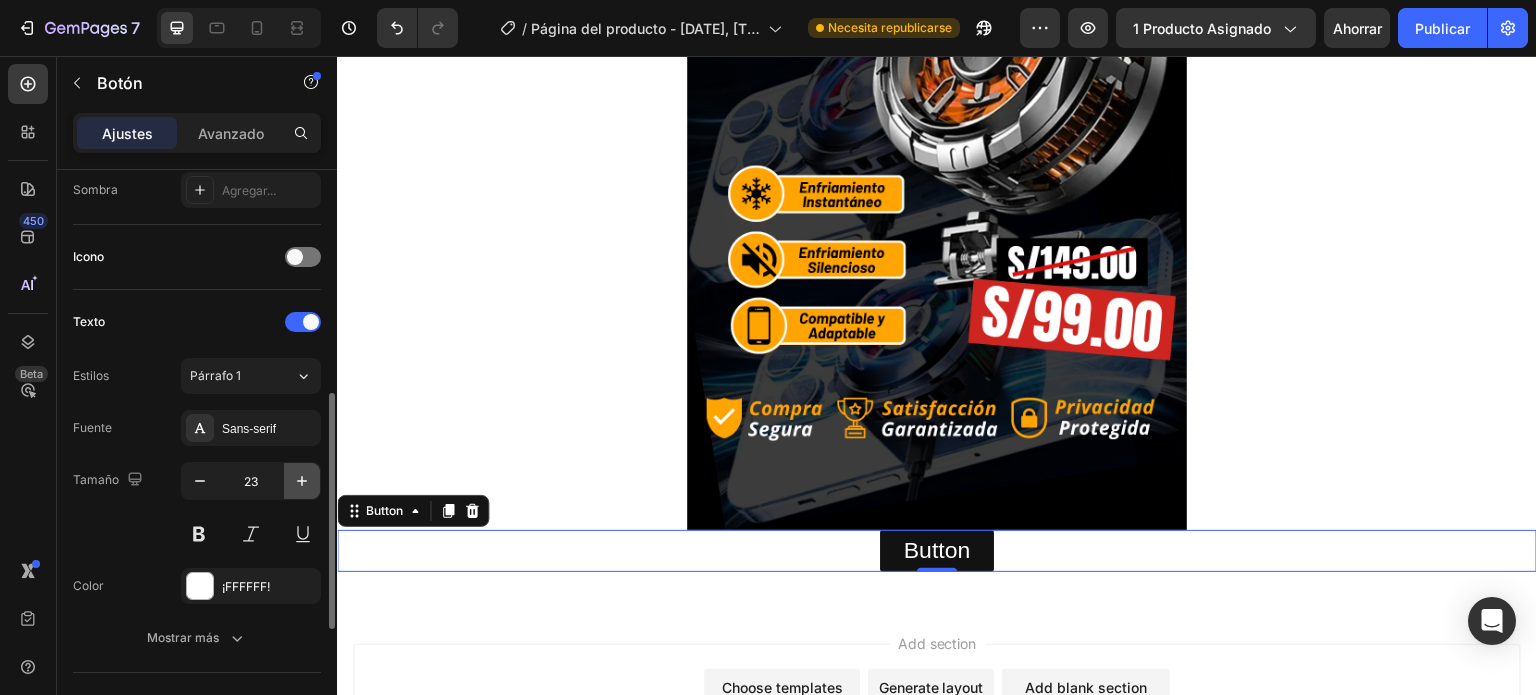 click 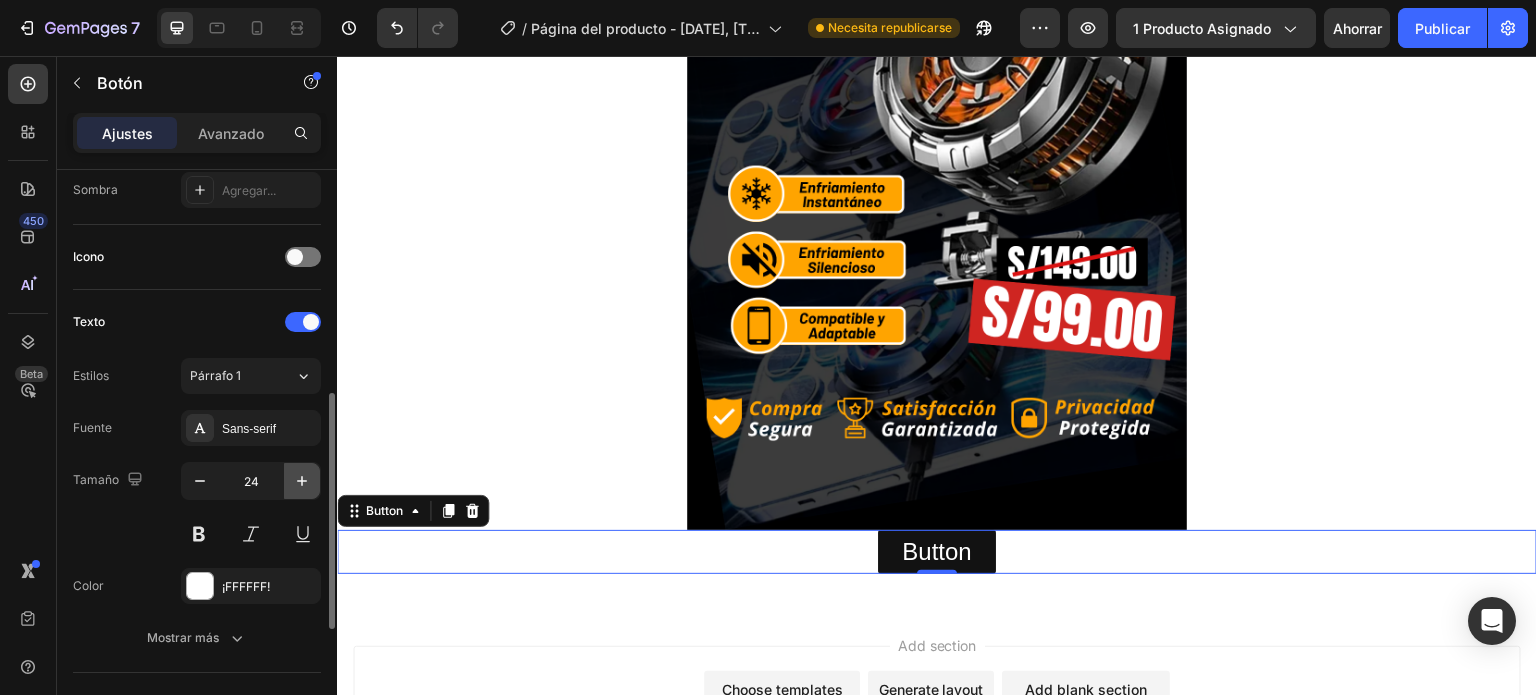 click 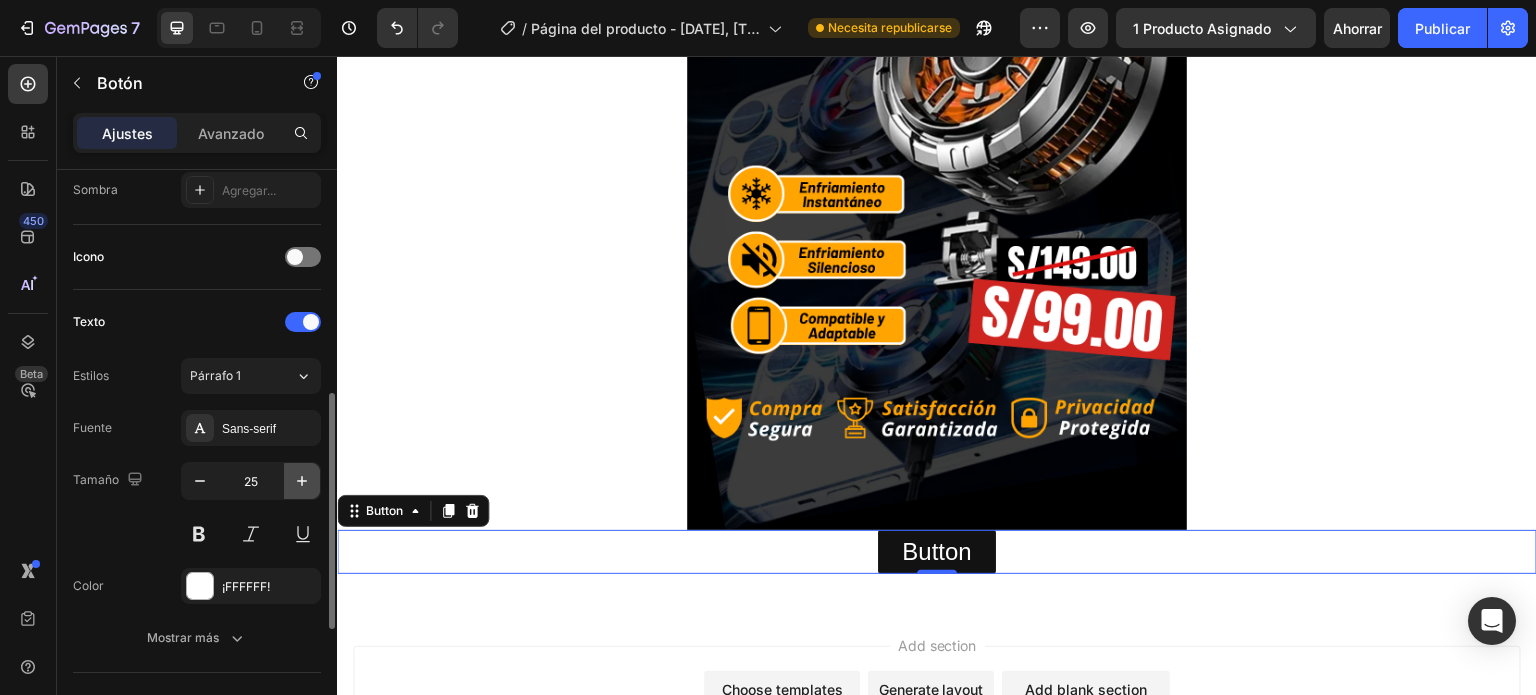 click 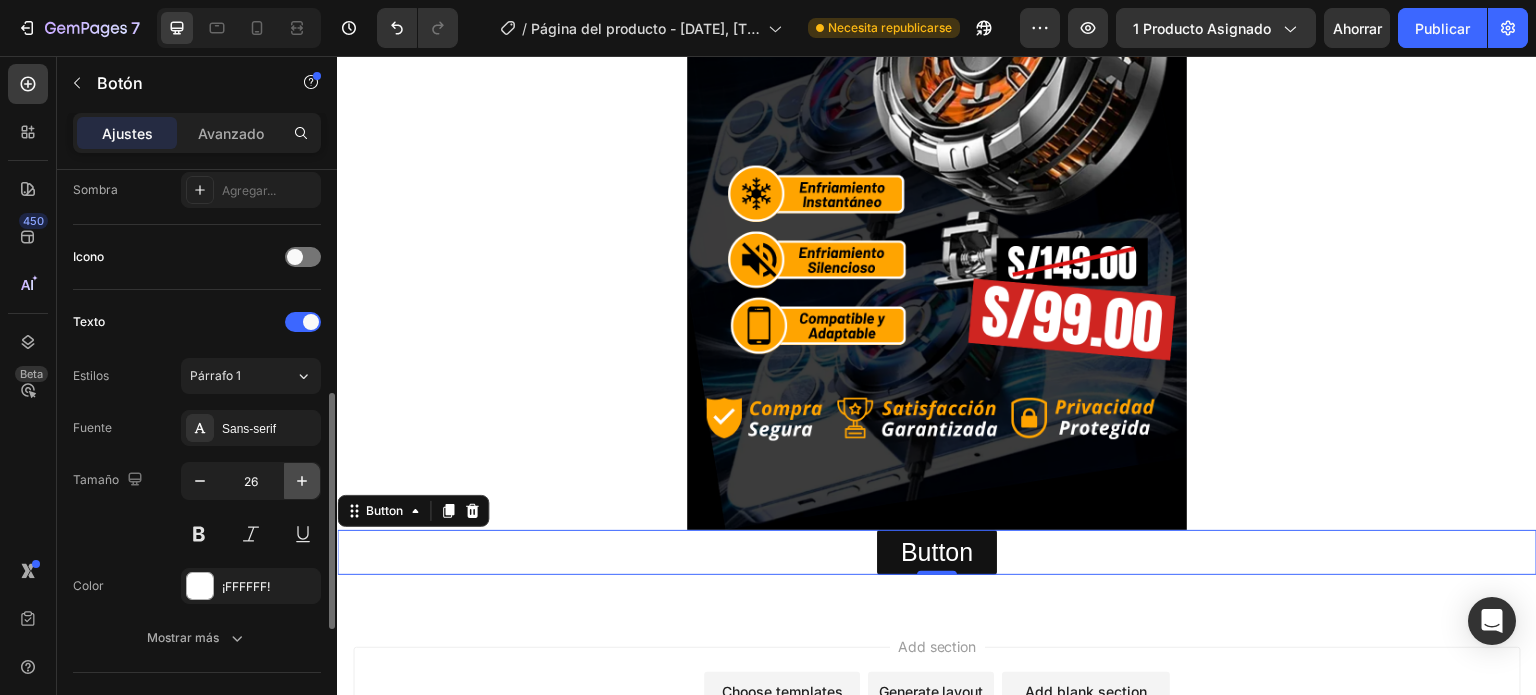 click 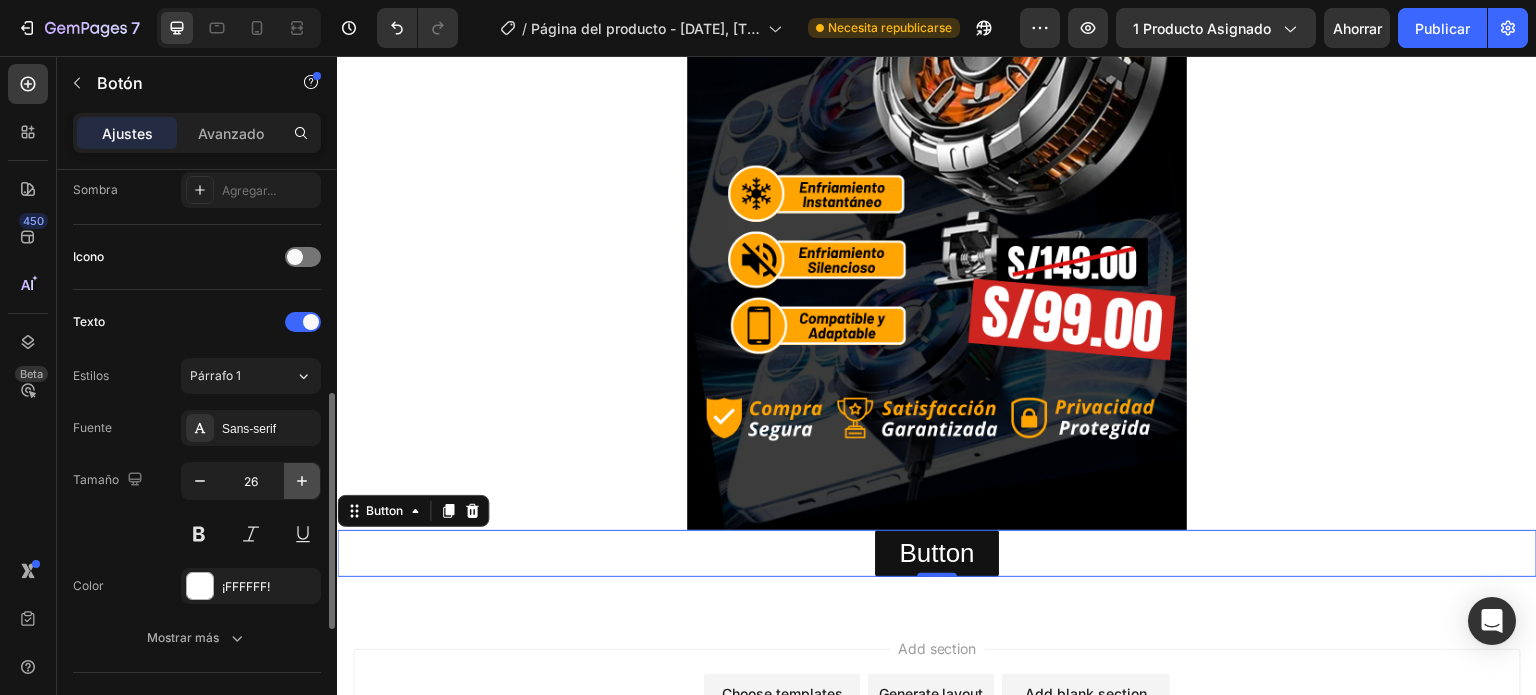 type on "27" 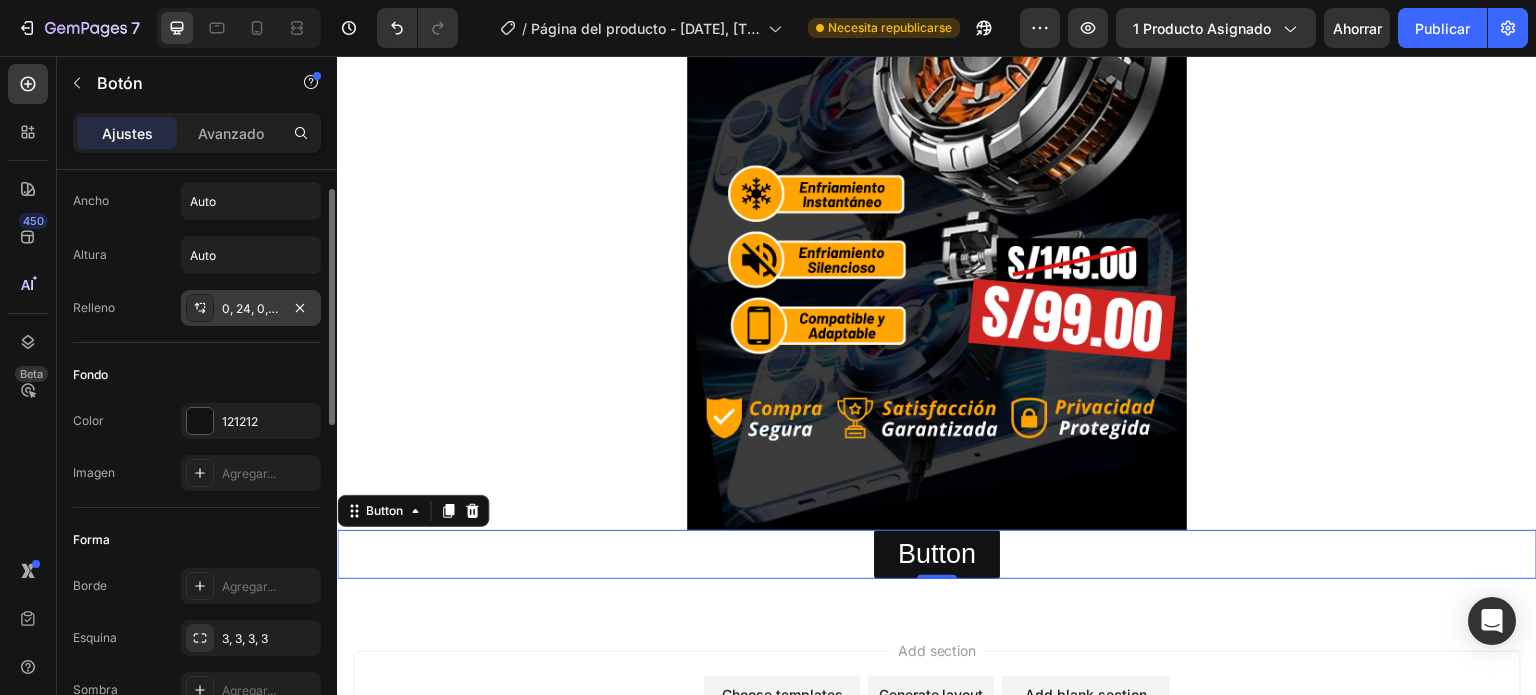 scroll, scrollTop: 0, scrollLeft: 0, axis: both 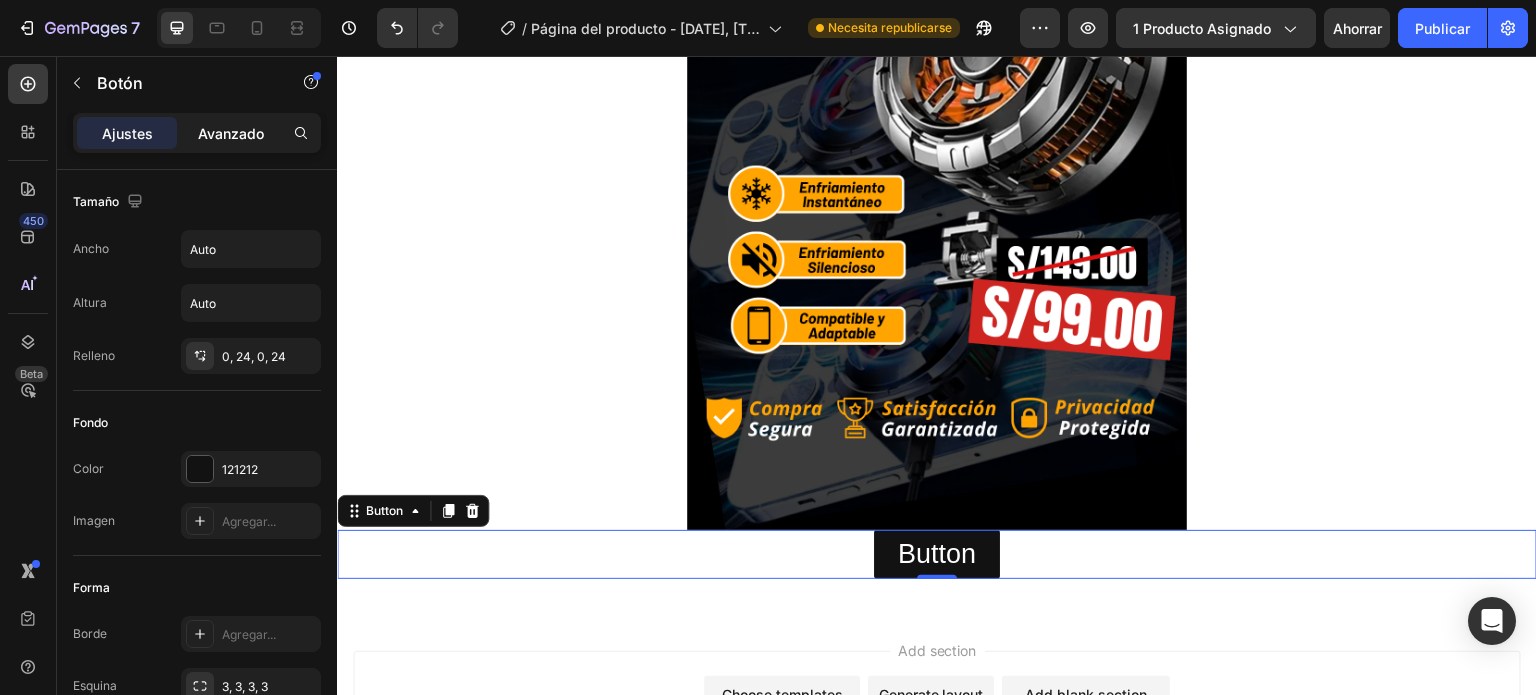 click on "Avanzado" at bounding box center [231, 133] 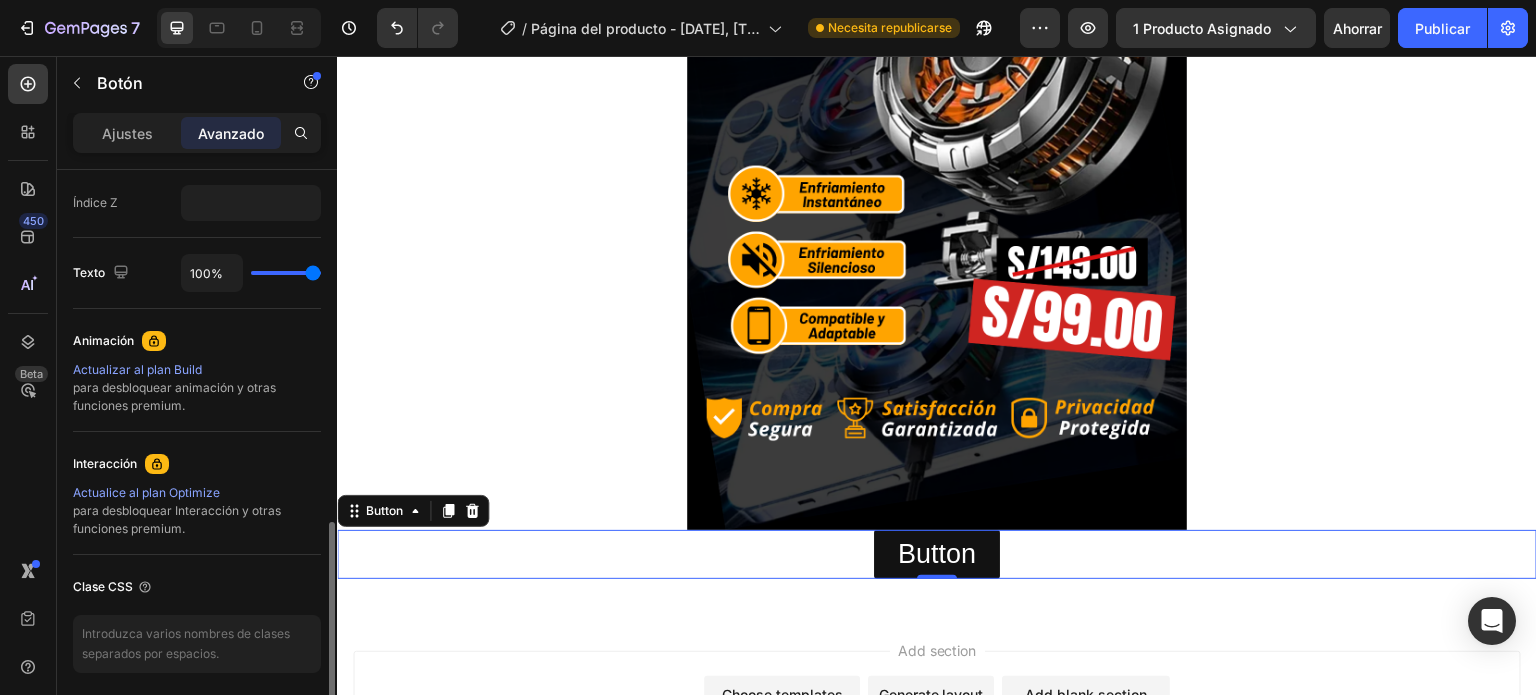 scroll, scrollTop: 1070, scrollLeft: 0, axis: vertical 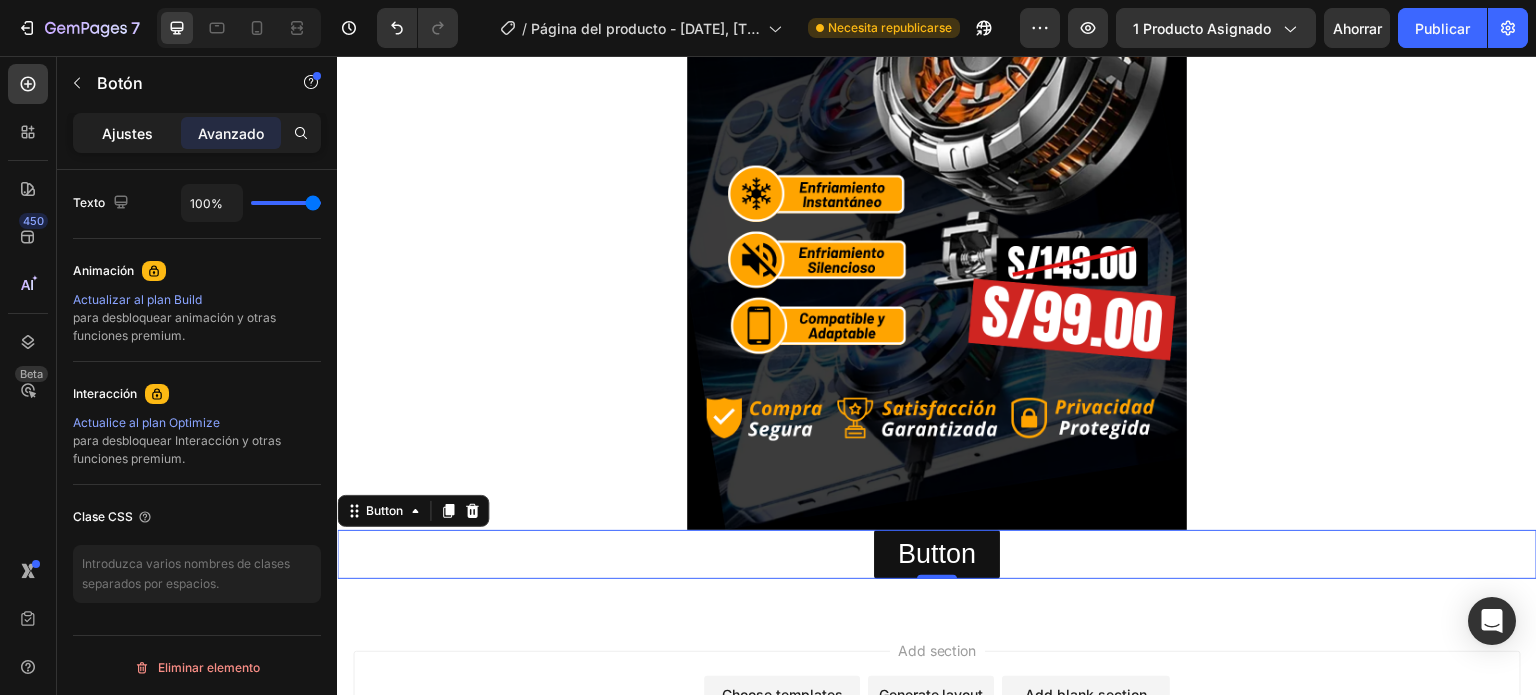 click on "Ajustes" at bounding box center [127, 133] 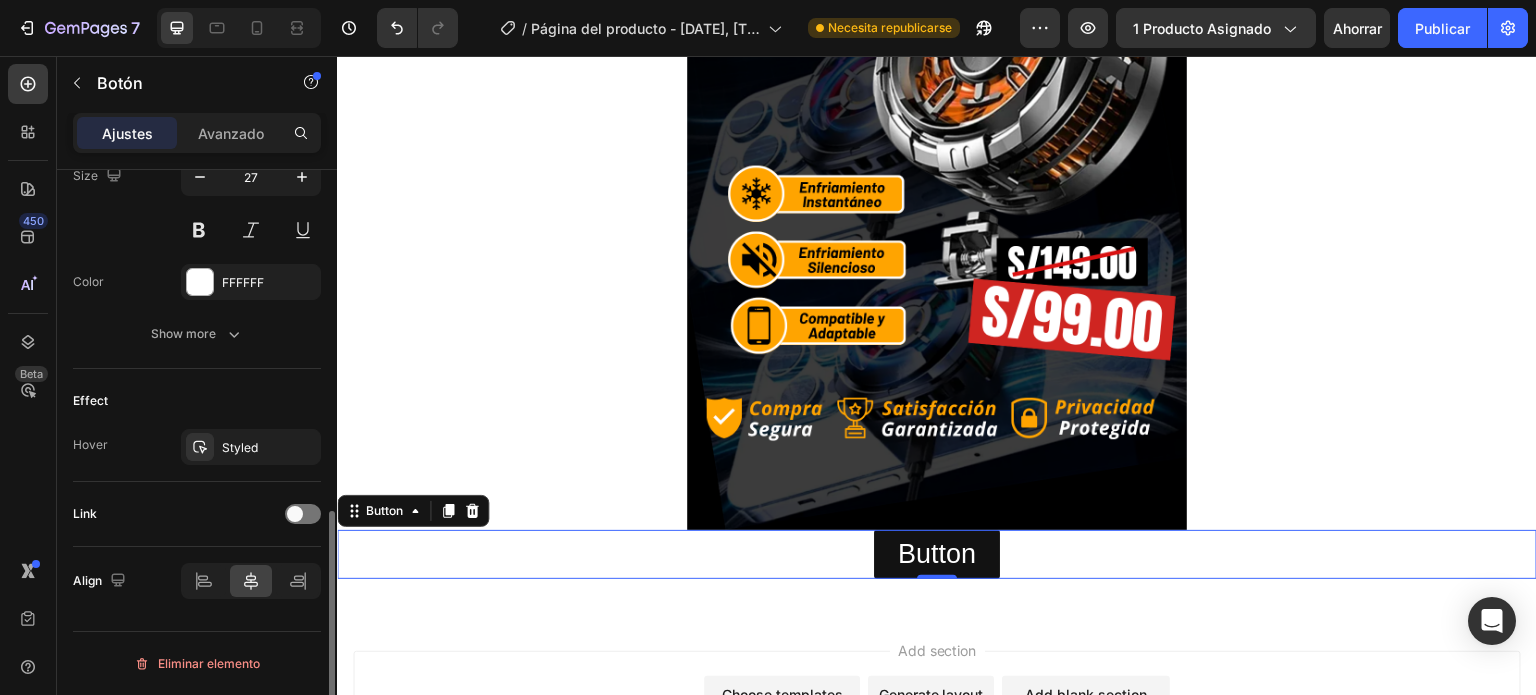 scroll, scrollTop: 848, scrollLeft: 0, axis: vertical 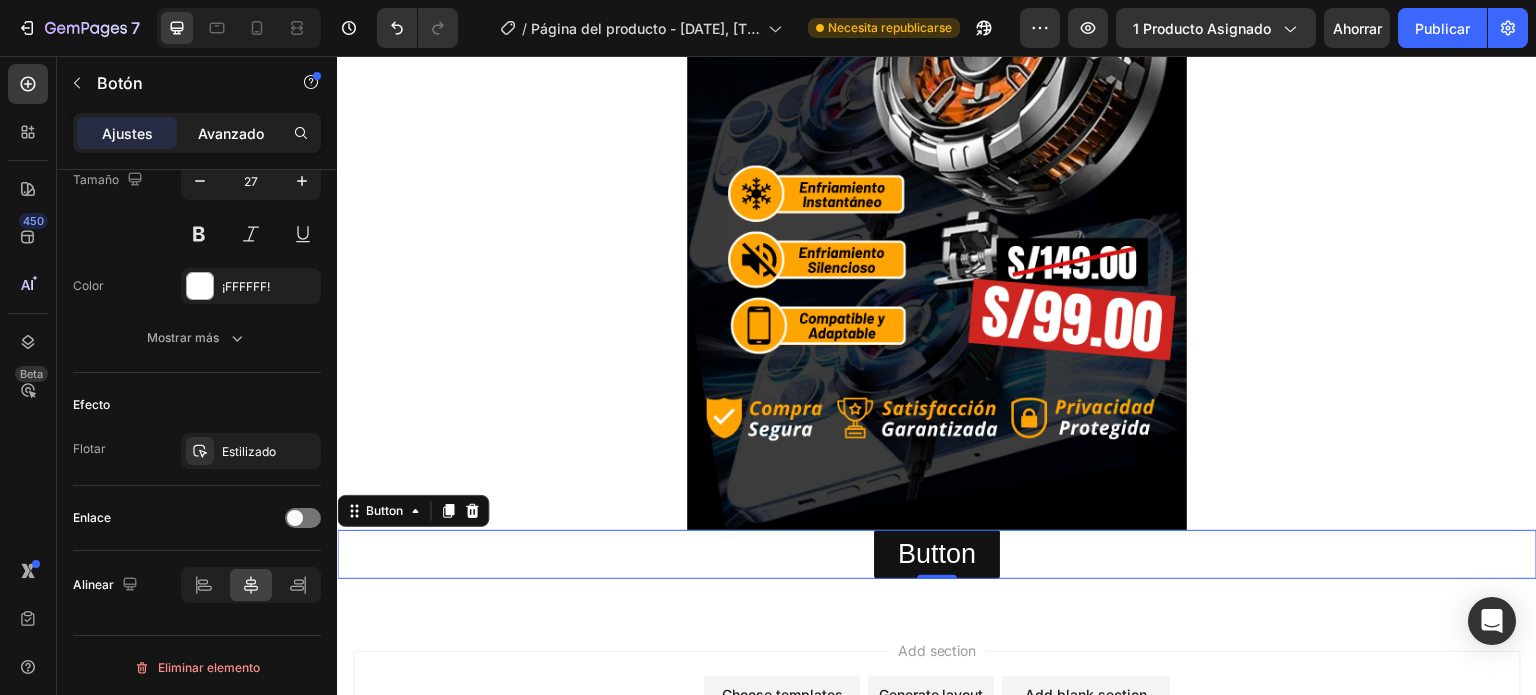 click on "Avanzado" at bounding box center (231, 133) 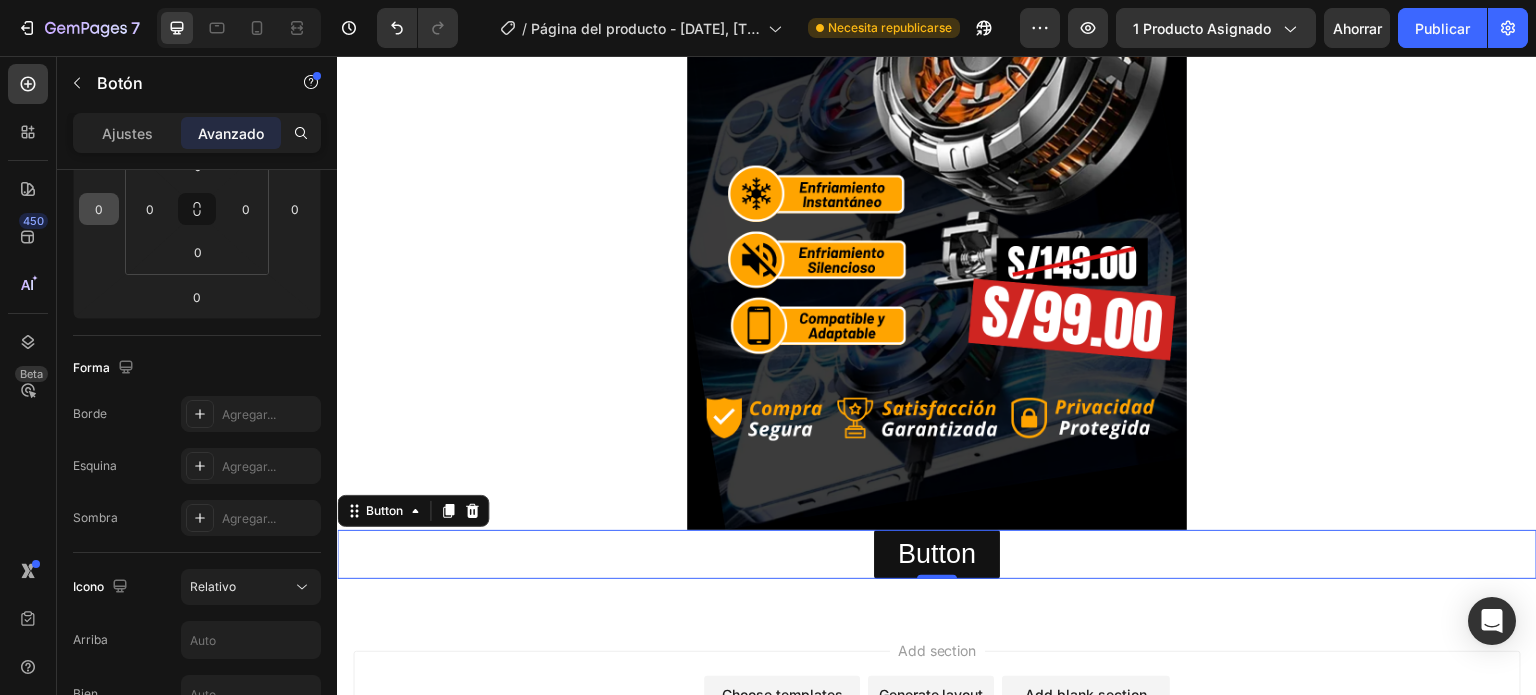 scroll, scrollTop: 0, scrollLeft: 0, axis: both 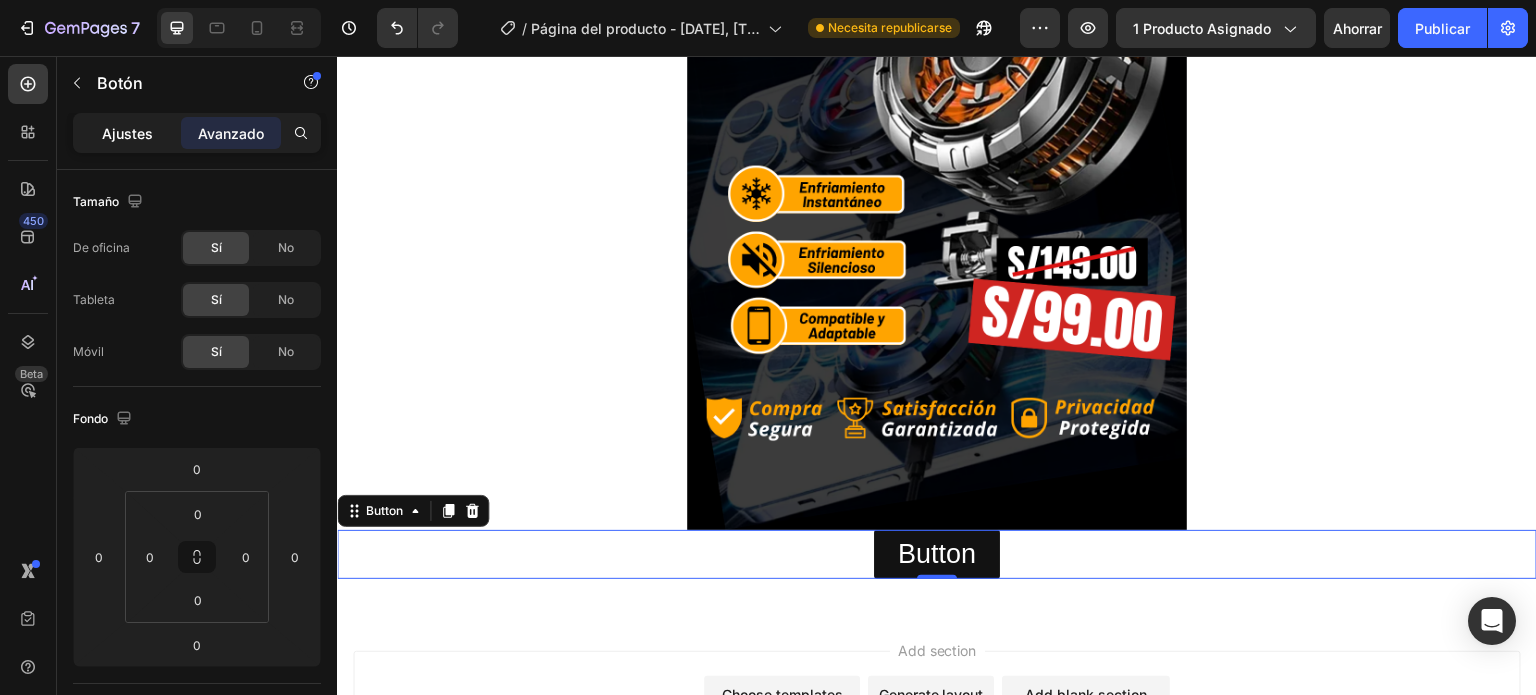 click on "Ajustes" at bounding box center (127, 133) 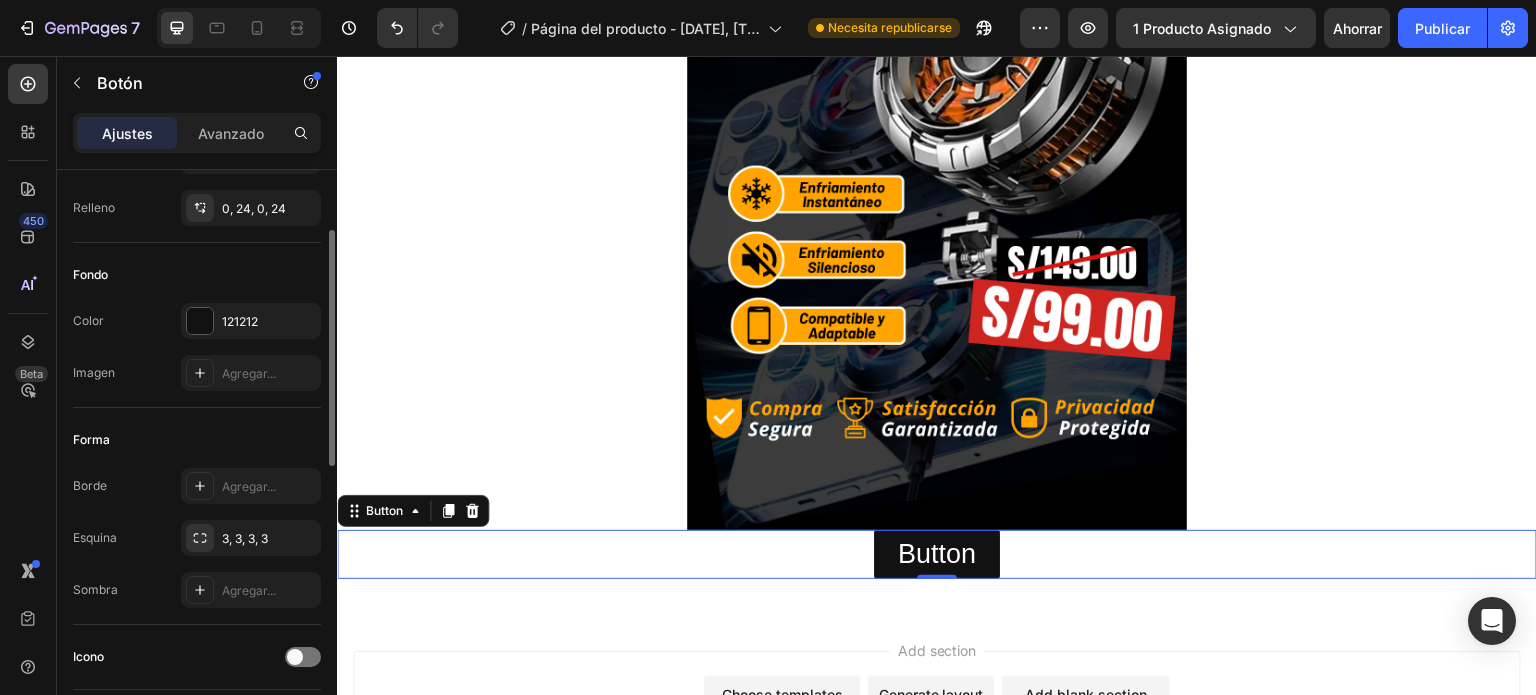 scroll, scrollTop: 0, scrollLeft: 0, axis: both 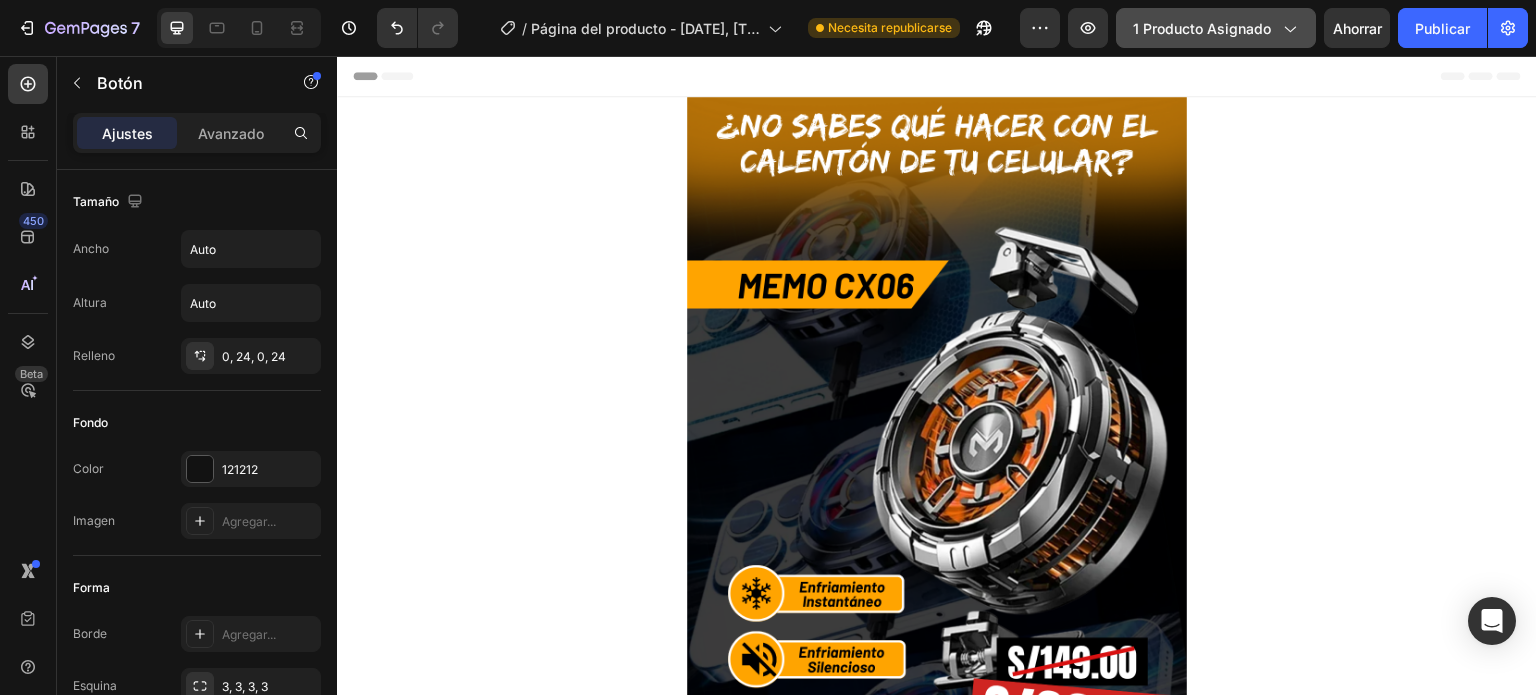 click on "1 producto asignado" at bounding box center [1216, 28] 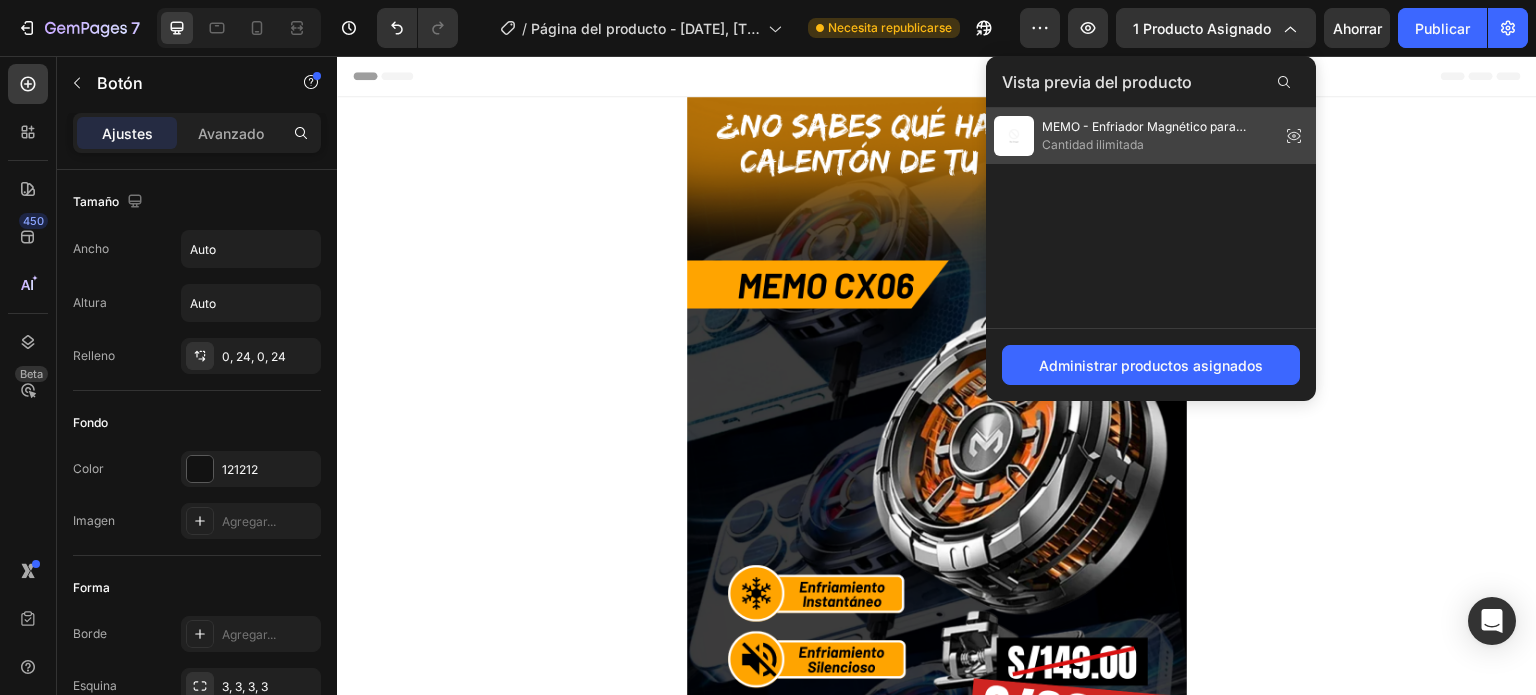 click on "MEMO - Enfriador Magnético para Celular" at bounding box center [1157, 127] 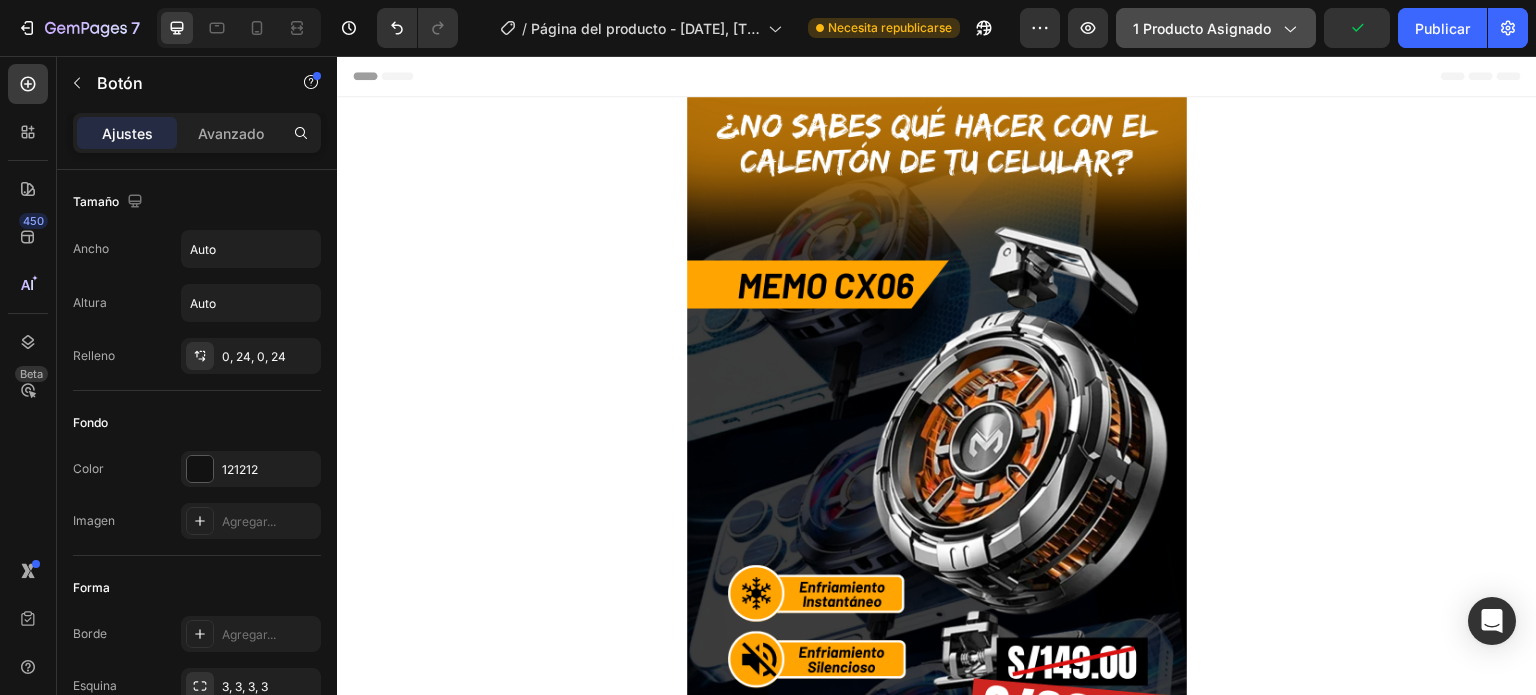 click 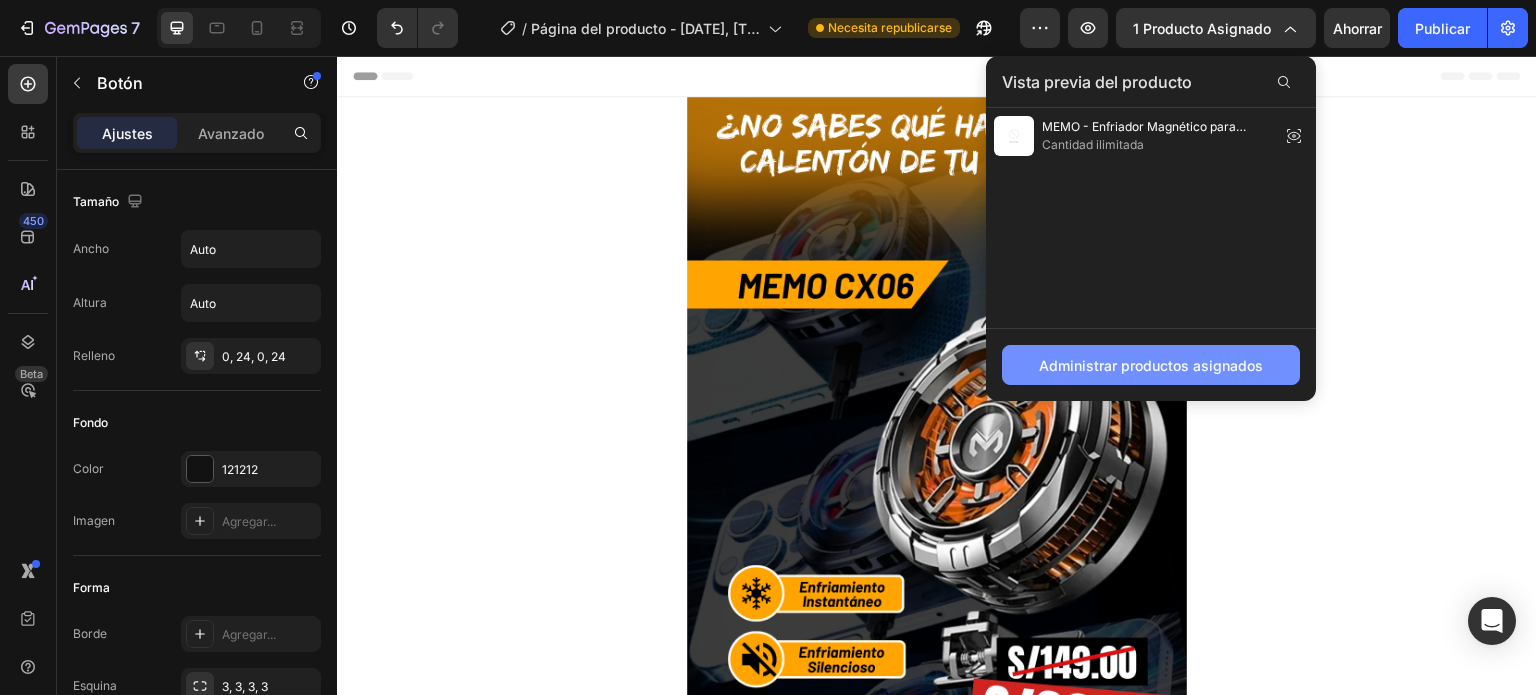 click on "Administrar productos asignados" at bounding box center [1151, 365] 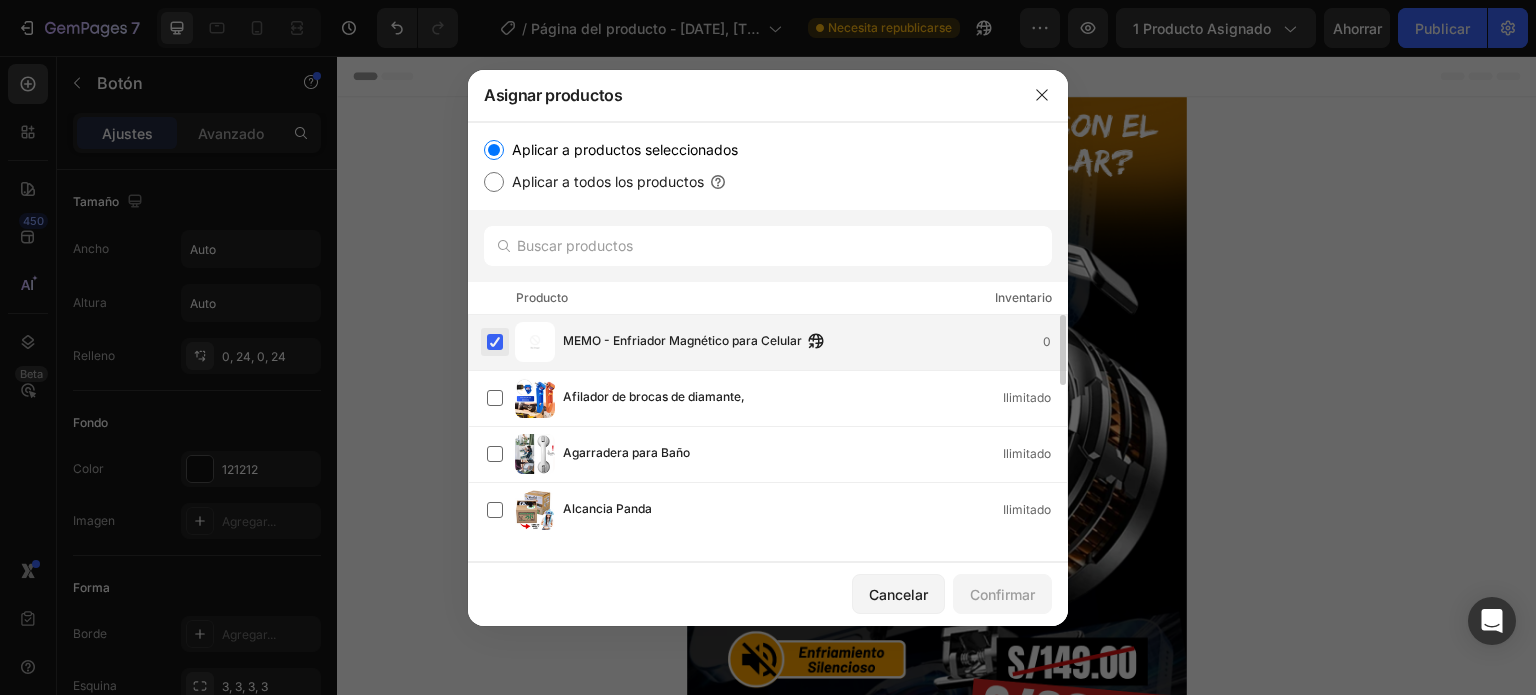 click at bounding box center (495, 342) 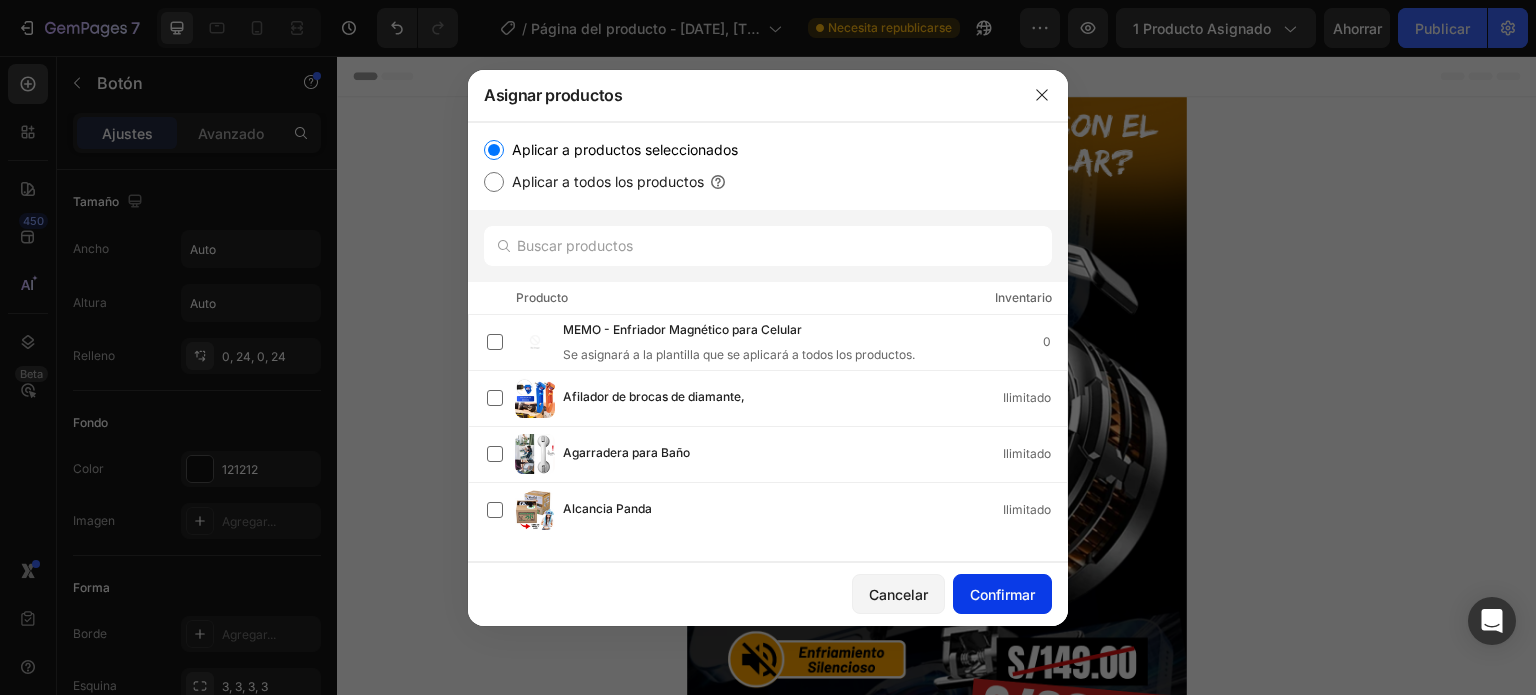 click on "Confirmar" 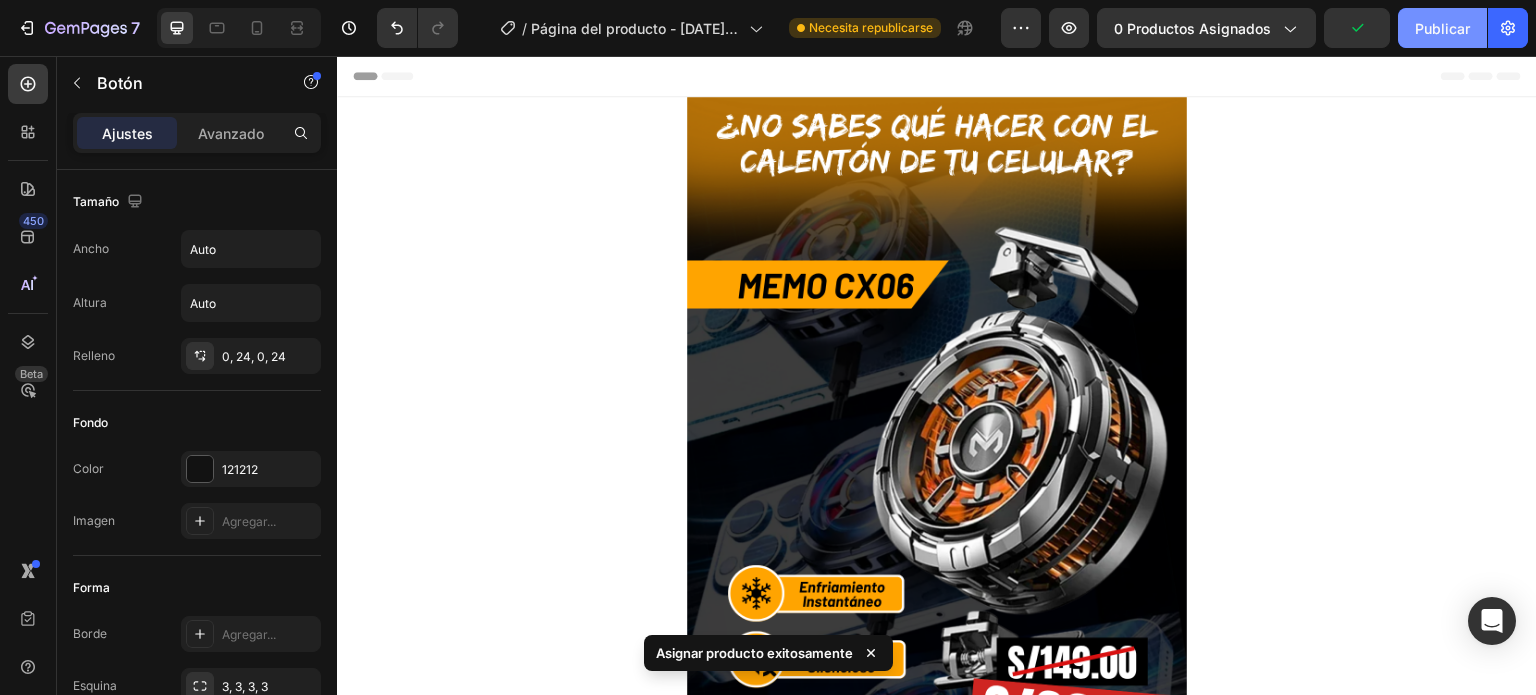 click on "Publicar" at bounding box center [1442, 28] 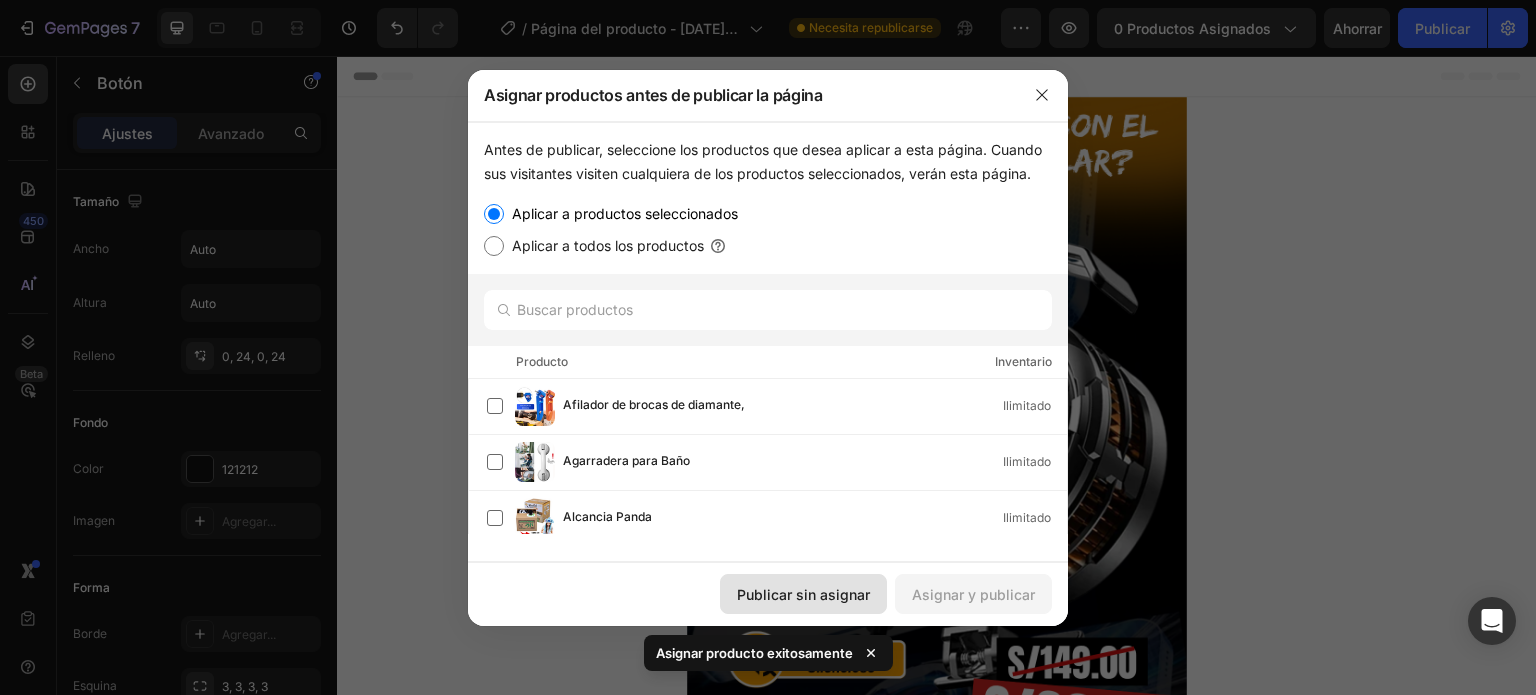 click on "Publicar sin asignar" 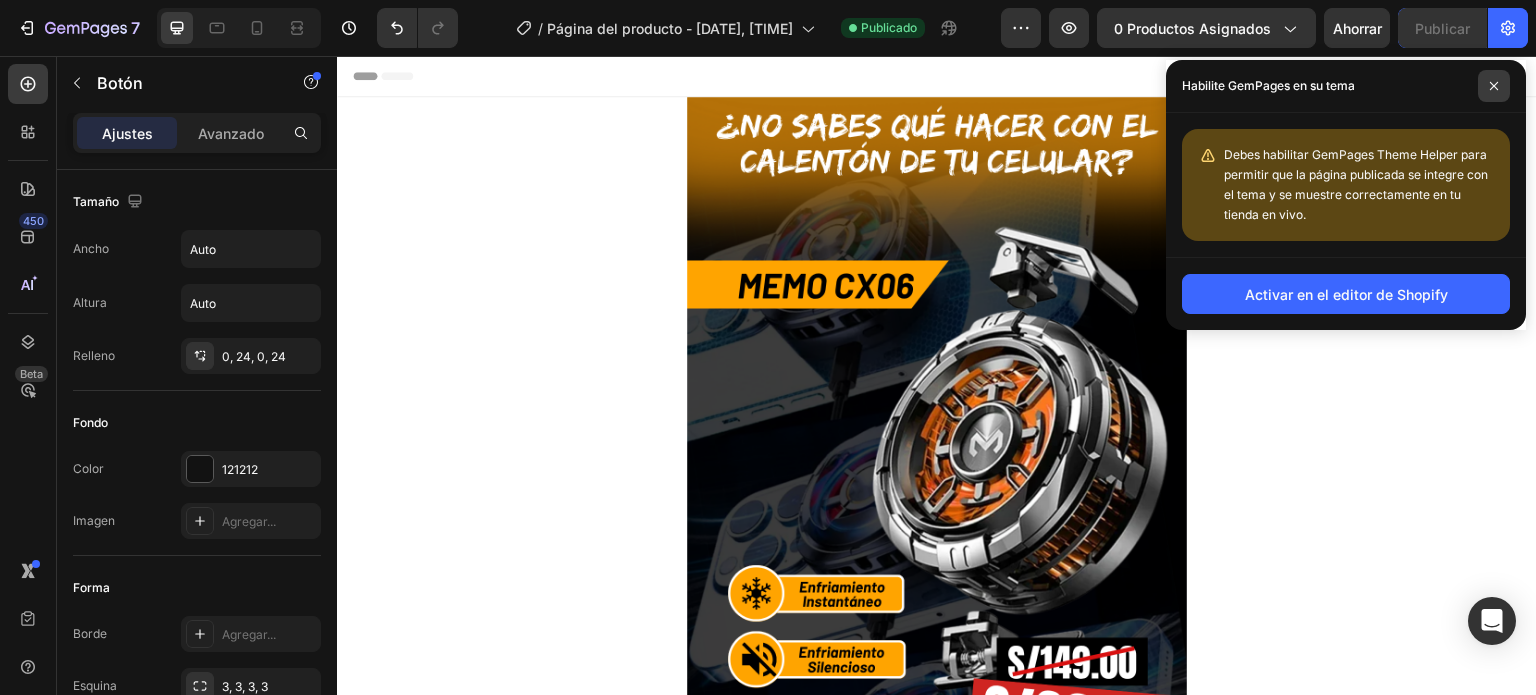 click at bounding box center (1494, 86) 